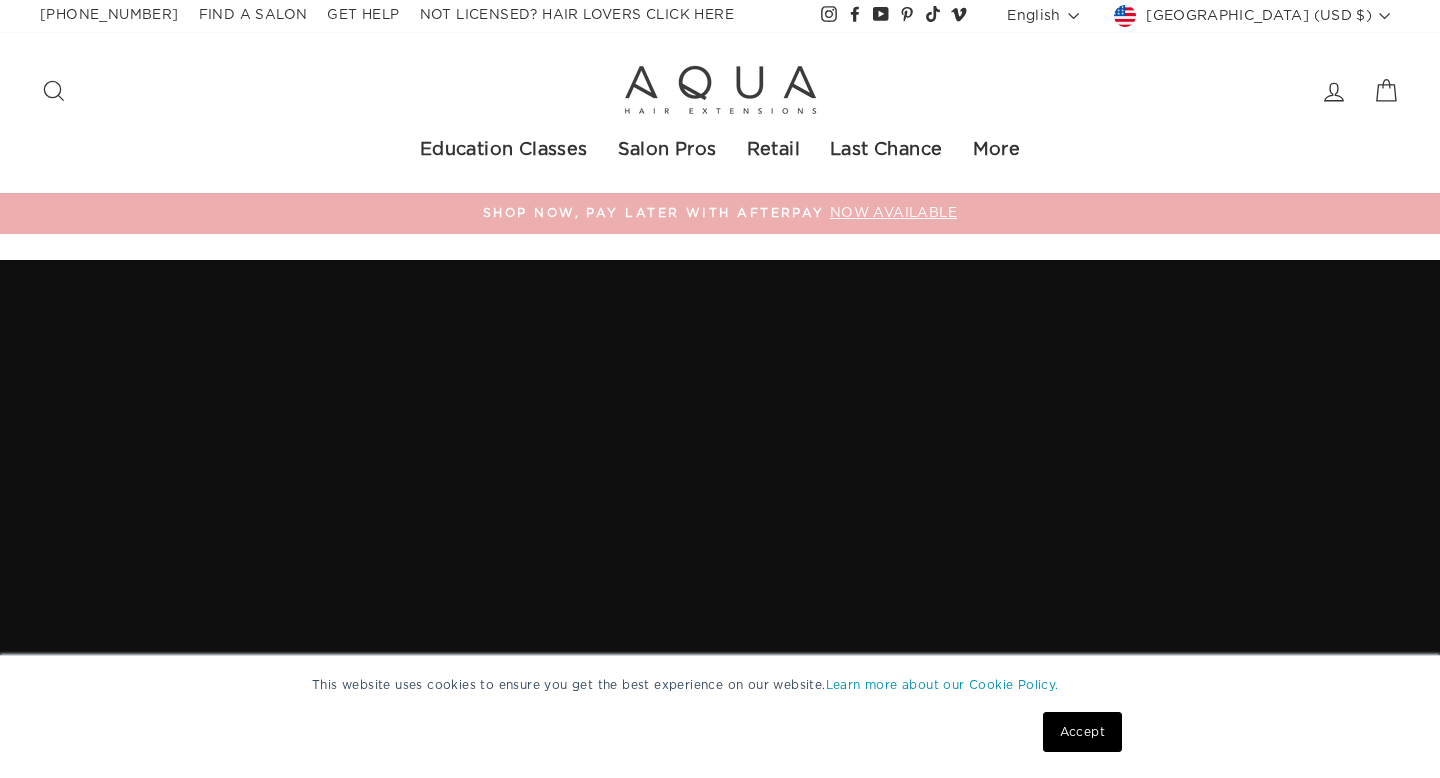 scroll, scrollTop: 0, scrollLeft: 0, axis: both 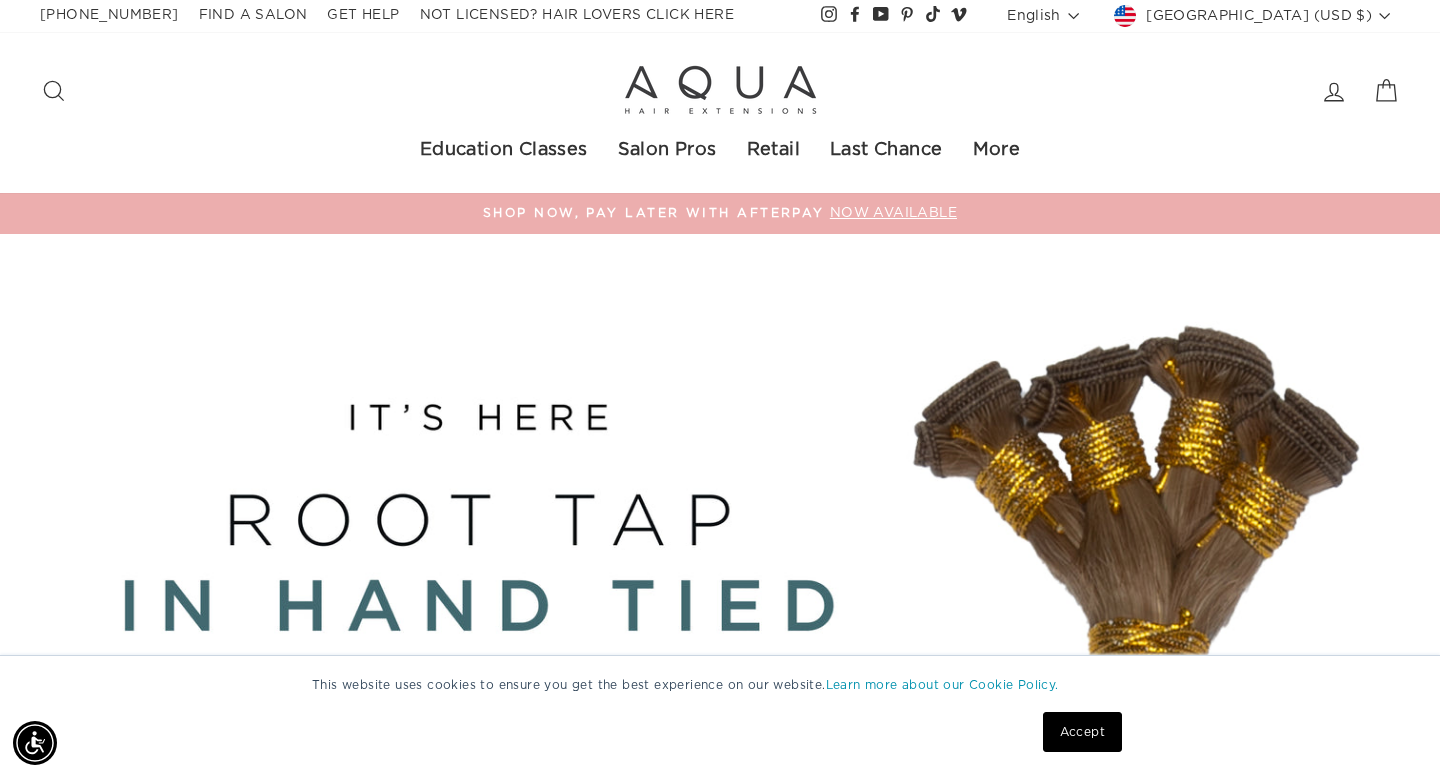 click 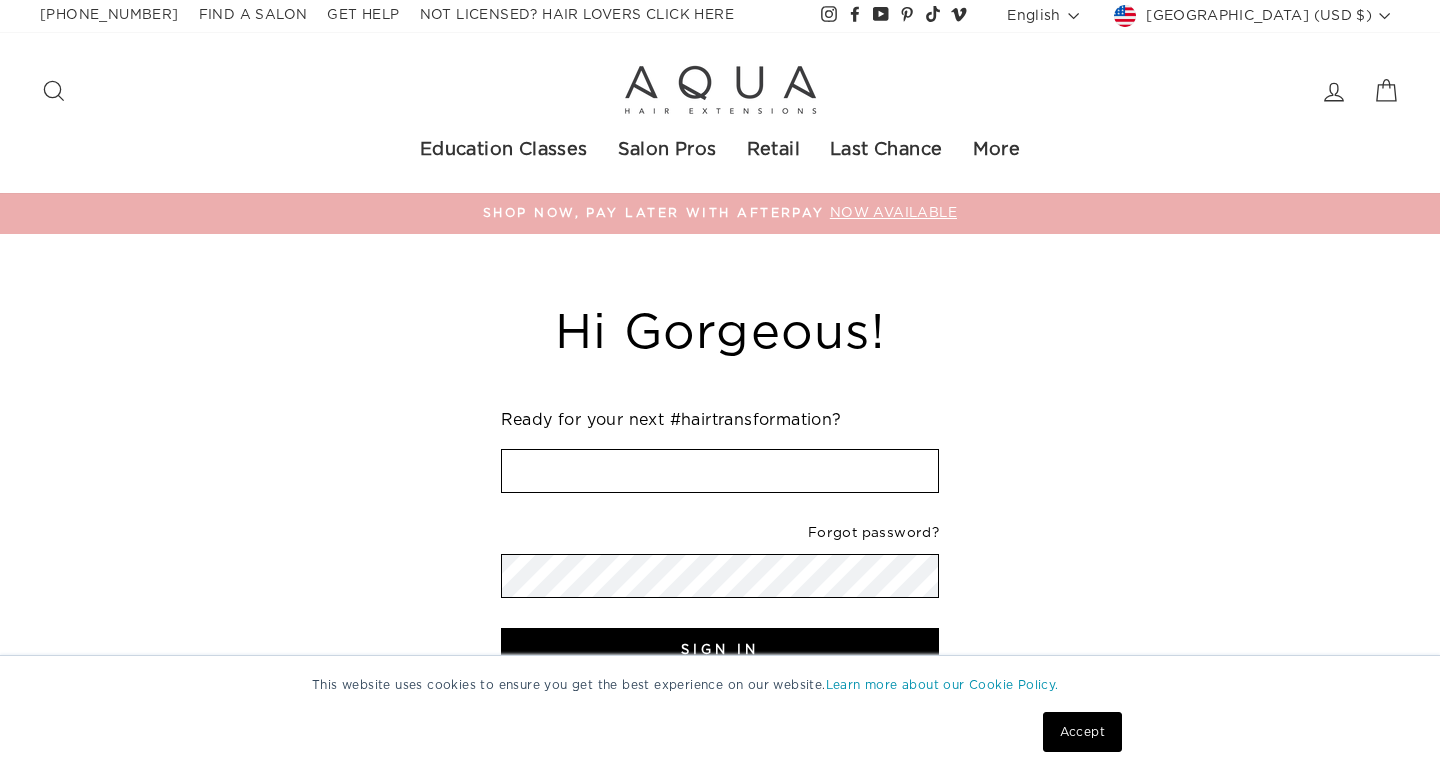 scroll, scrollTop: 0, scrollLeft: 0, axis: both 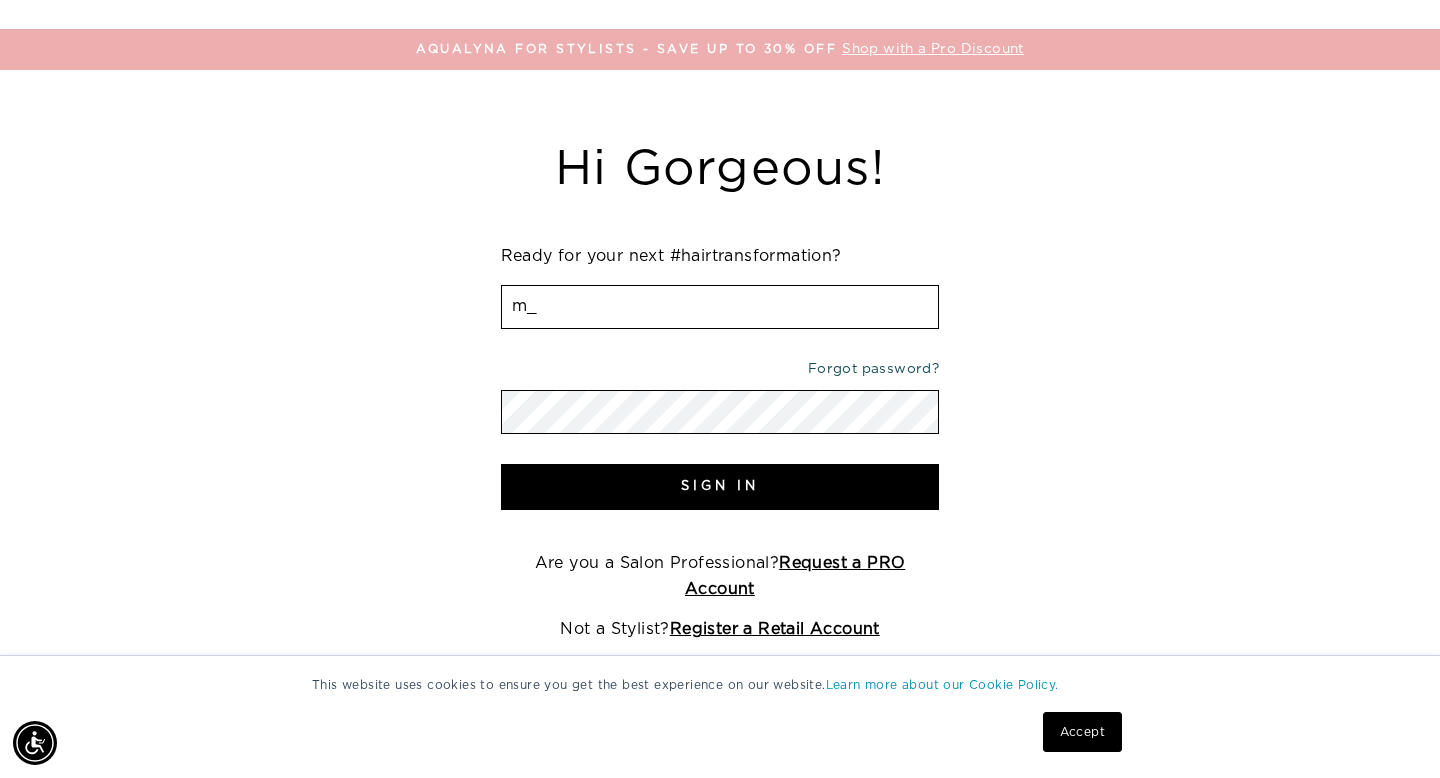 type on "[EMAIL_ADDRESS][DOMAIN_NAME]" 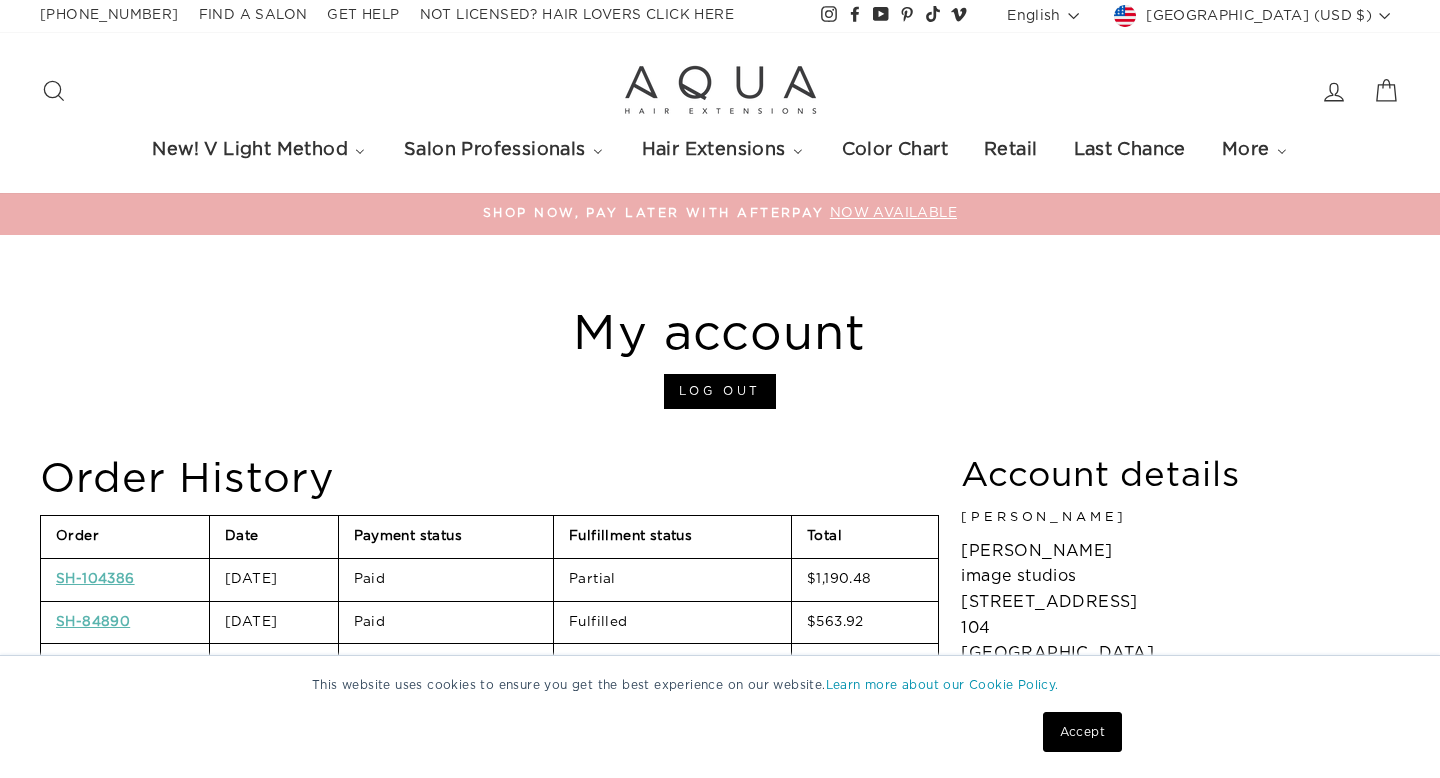 scroll, scrollTop: 0, scrollLeft: 0, axis: both 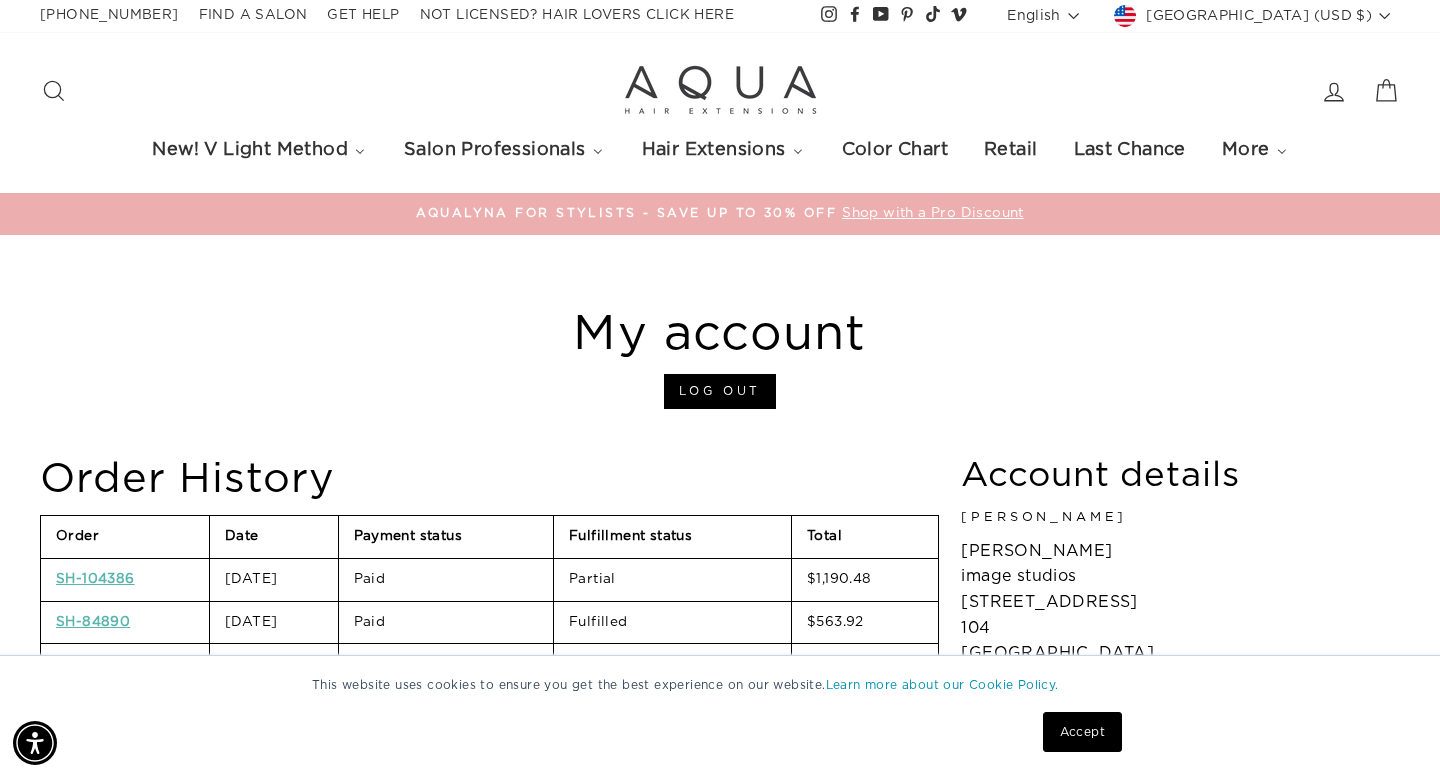 click on "Accept" at bounding box center [1082, 732] 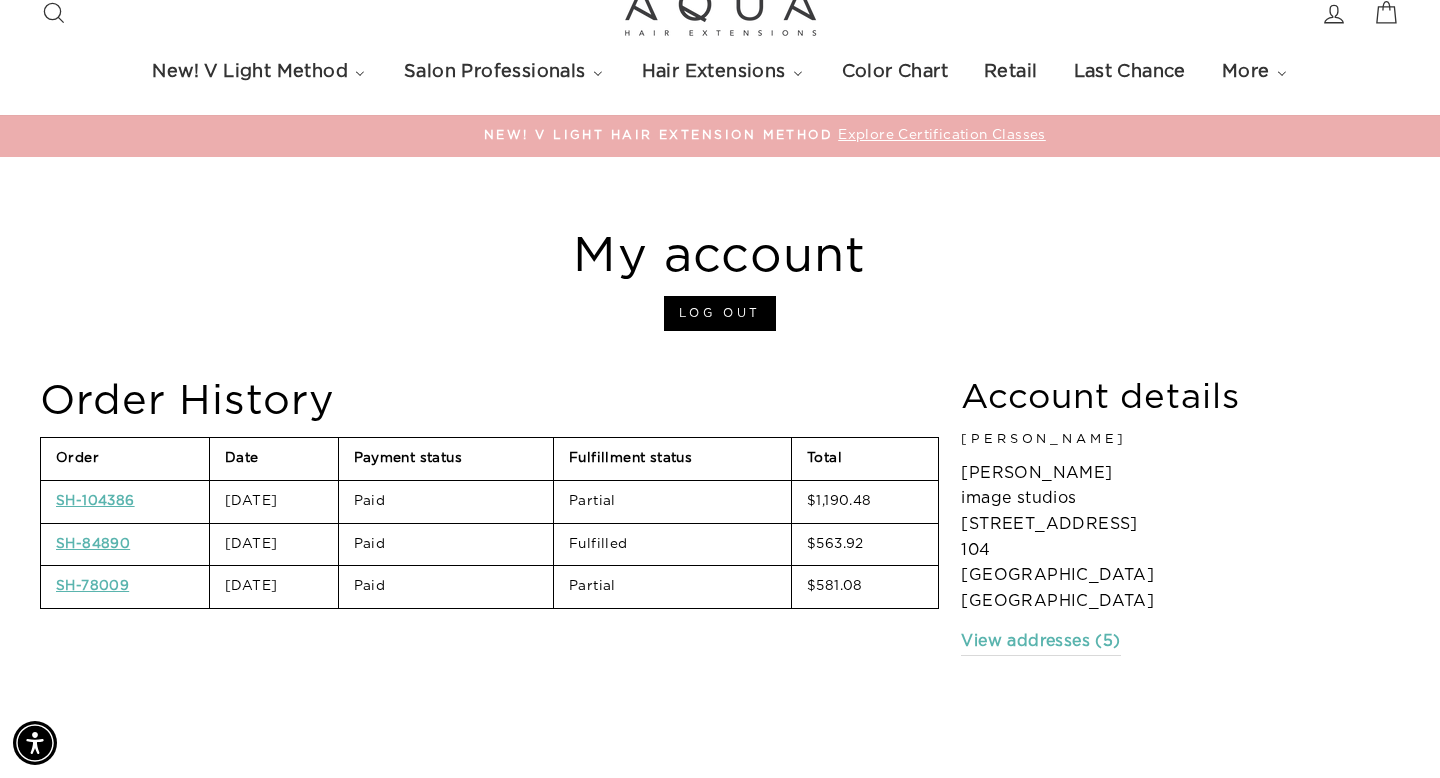 scroll, scrollTop: 0, scrollLeft: 0, axis: both 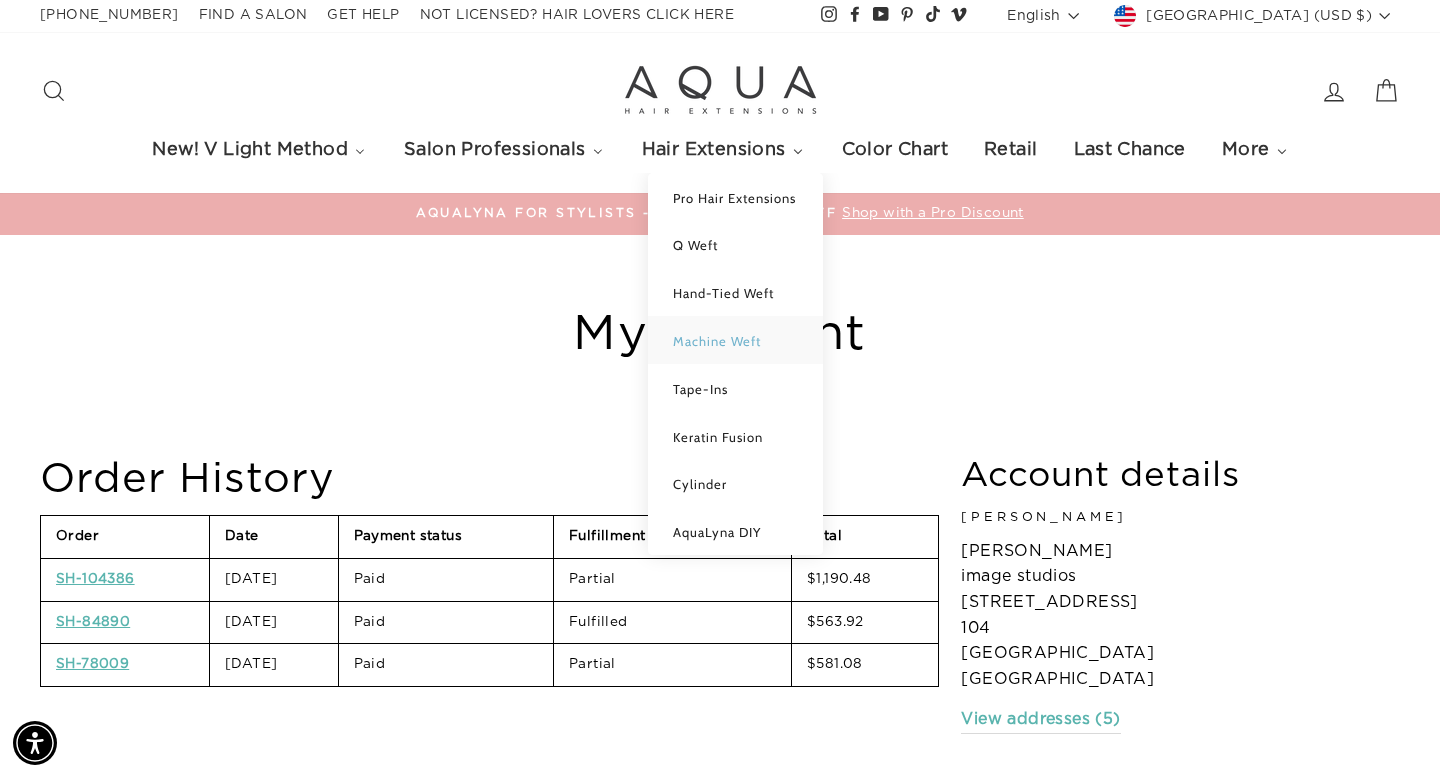 click on "Machine Weft" at bounding box center (735, 340) 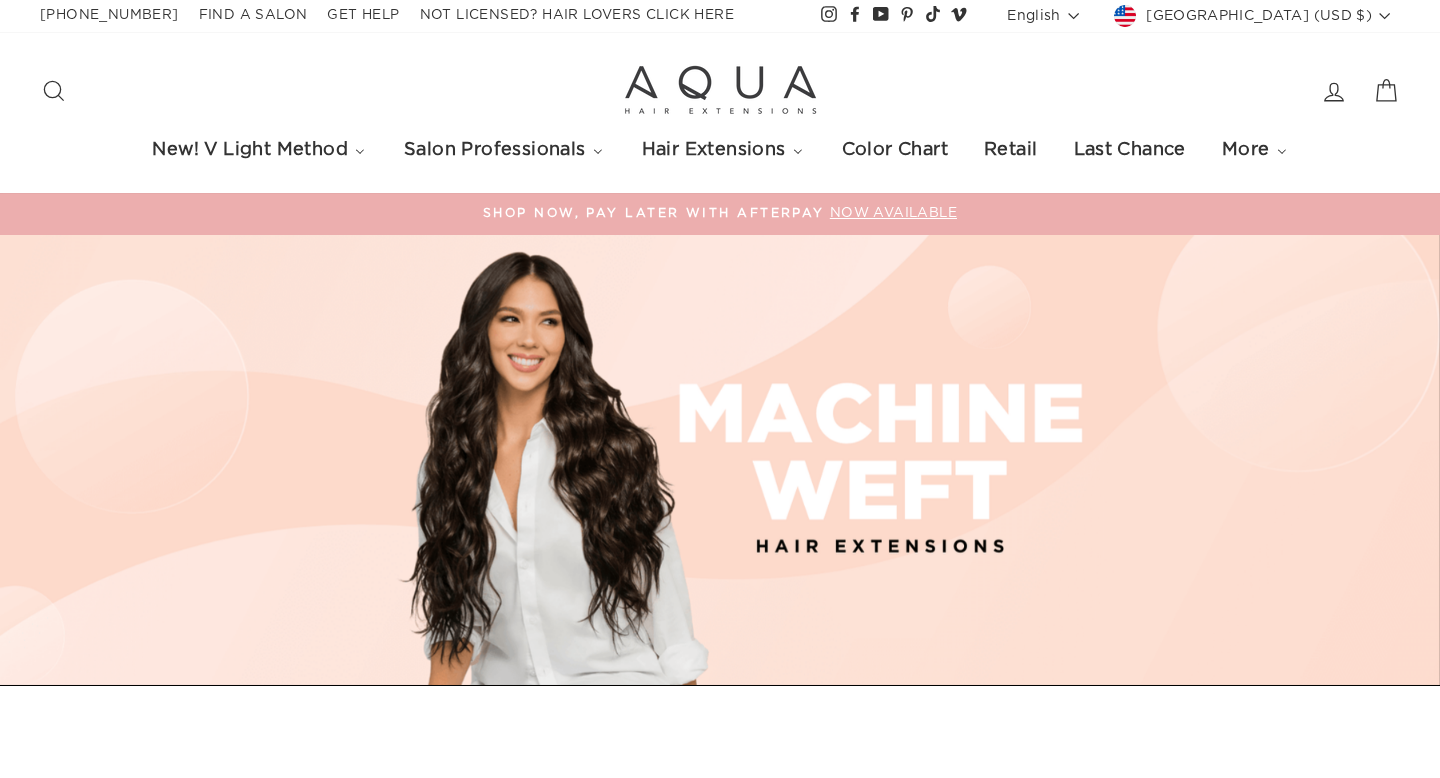 scroll, scrollTop: 0, scrollLeft: 0, axis: both 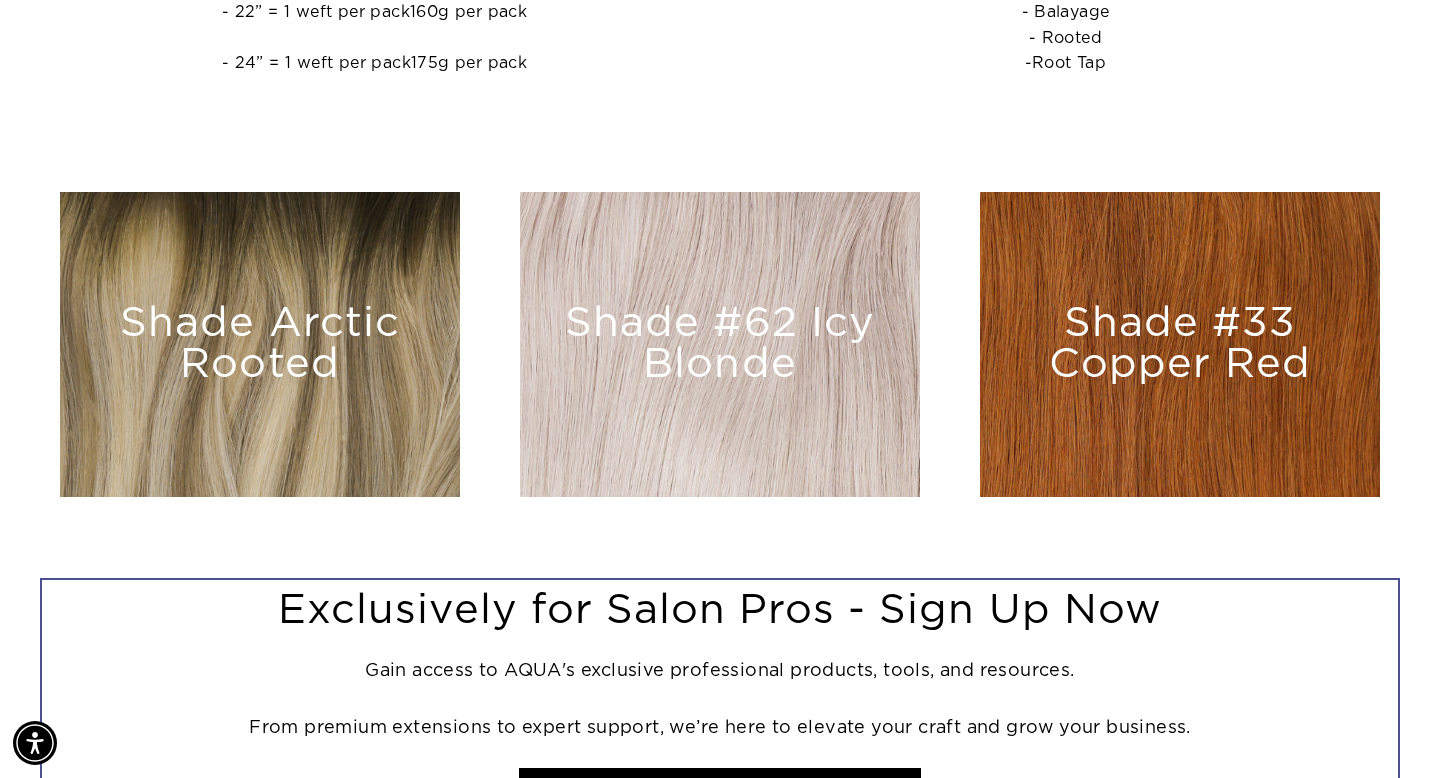 click on "Shade Arctic Rooted" at bounding box center (260, 344) 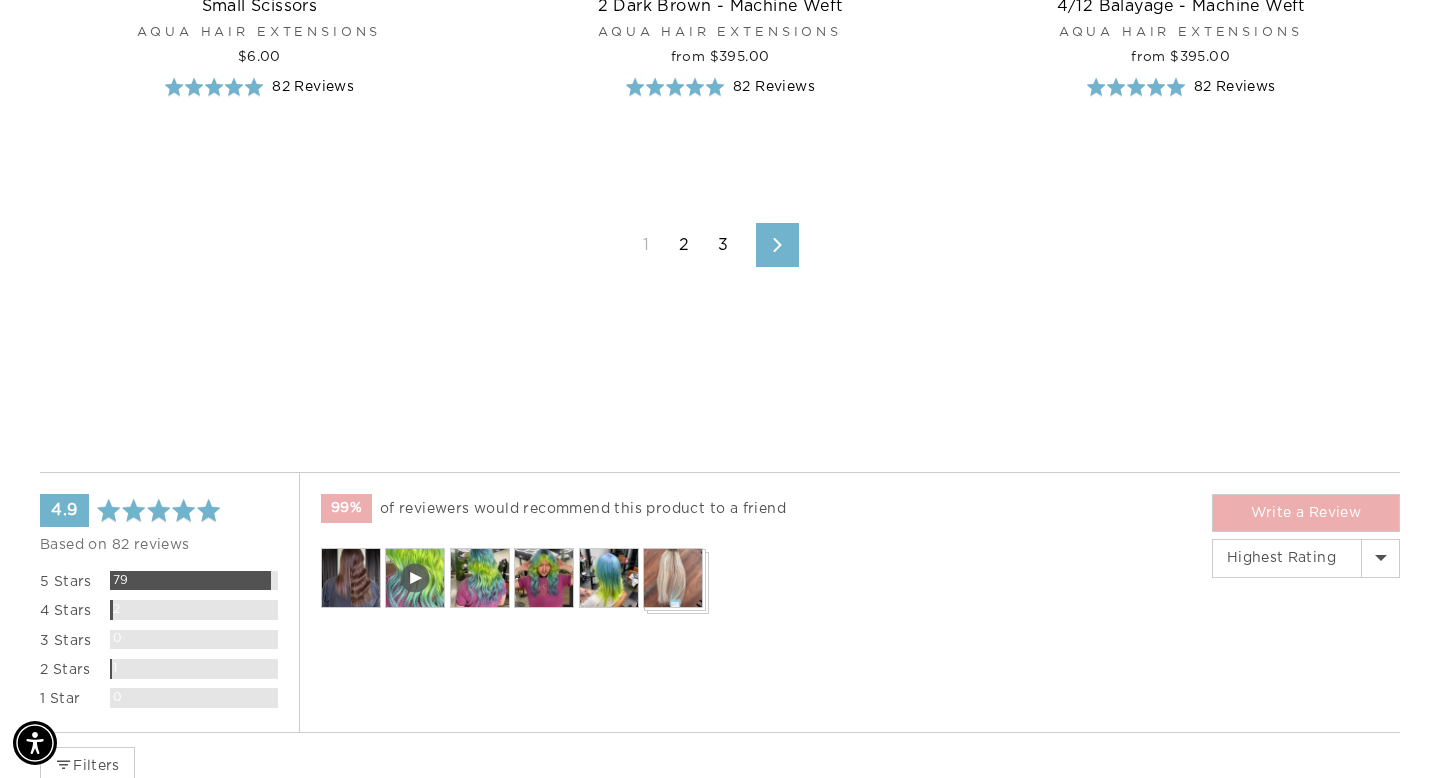 scroll, scrollTop: 5877, scrollLeft: 0, axis: vertical 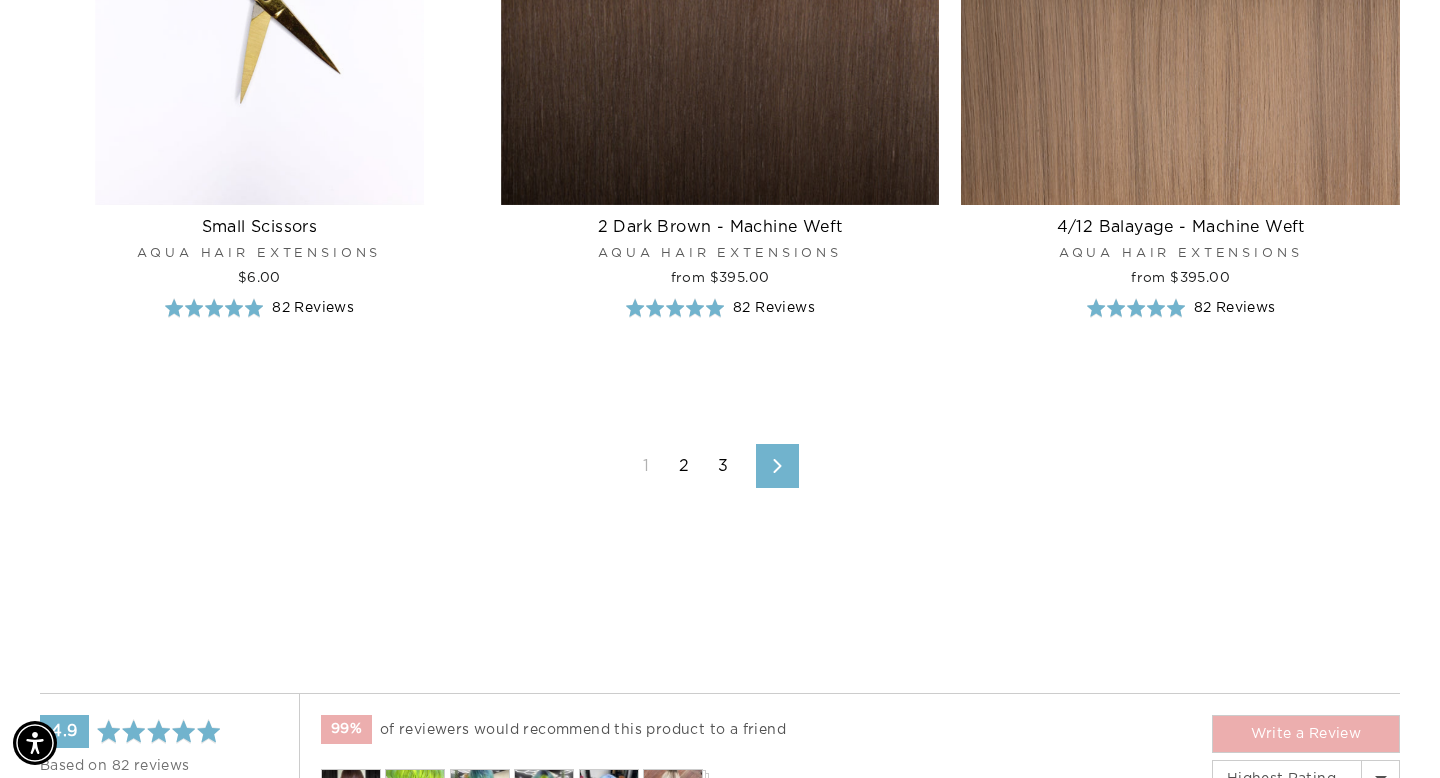 click on "1
2
3
Next" at bounding box center (720, 466) 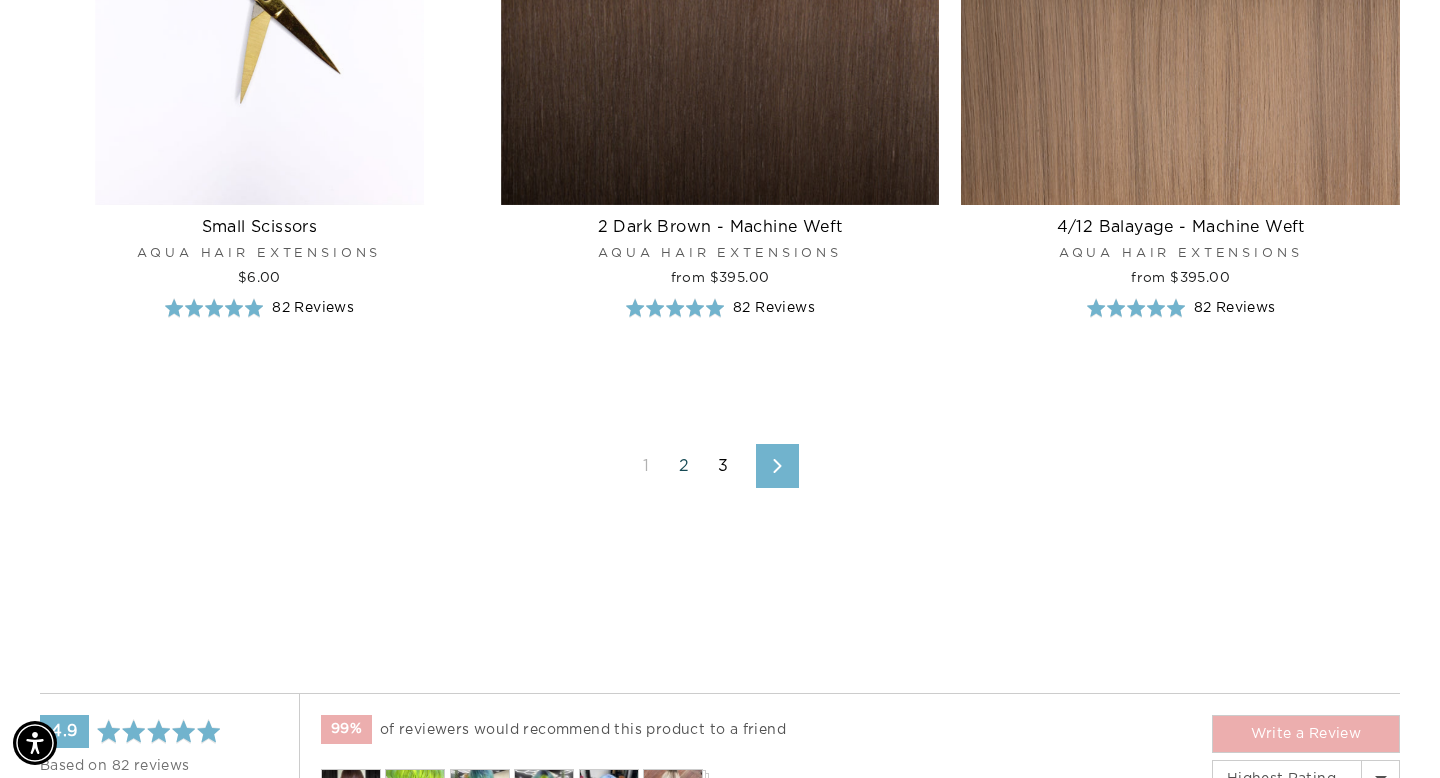 click on "2" at bounding box center [684, 466] 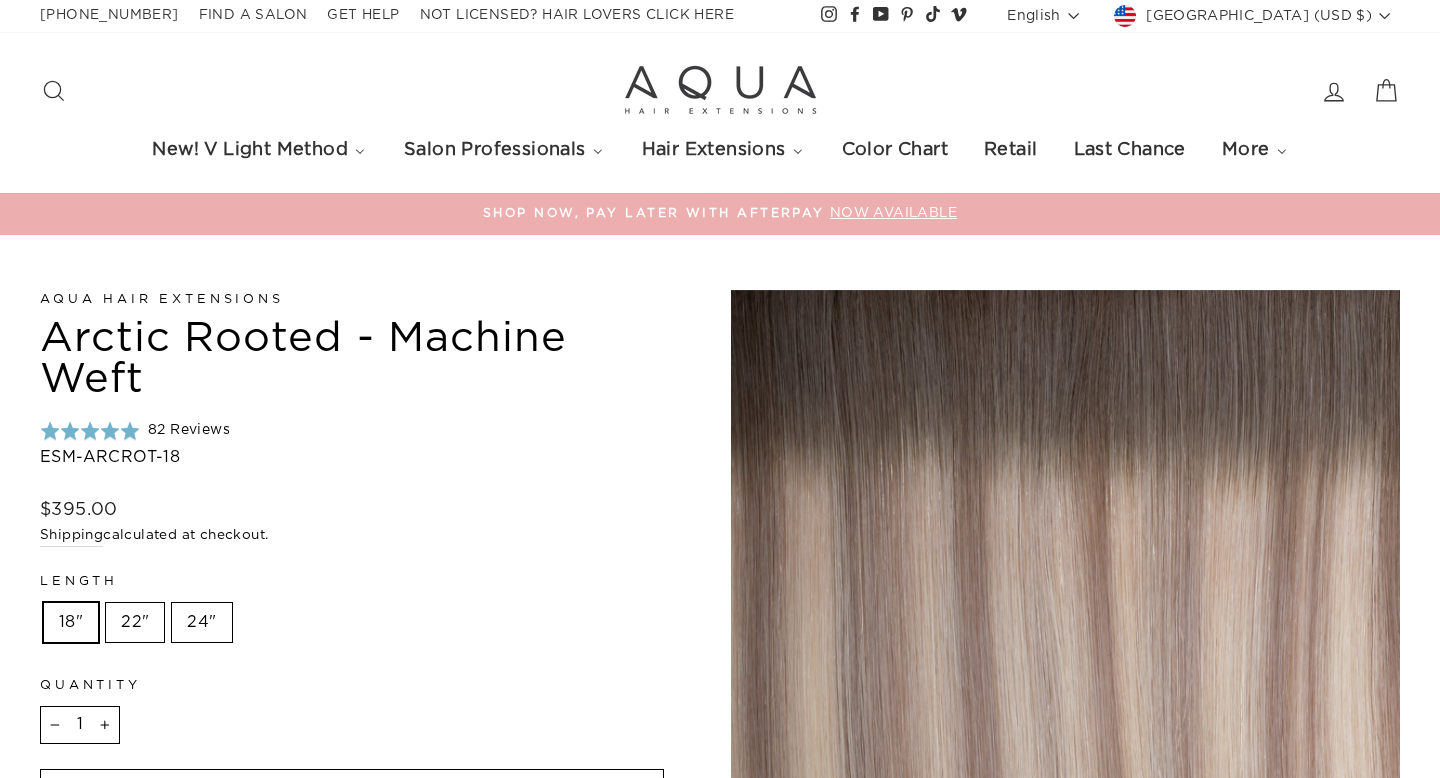 scroll, scrollTop: 0, scrollLeft: 0, axis: both 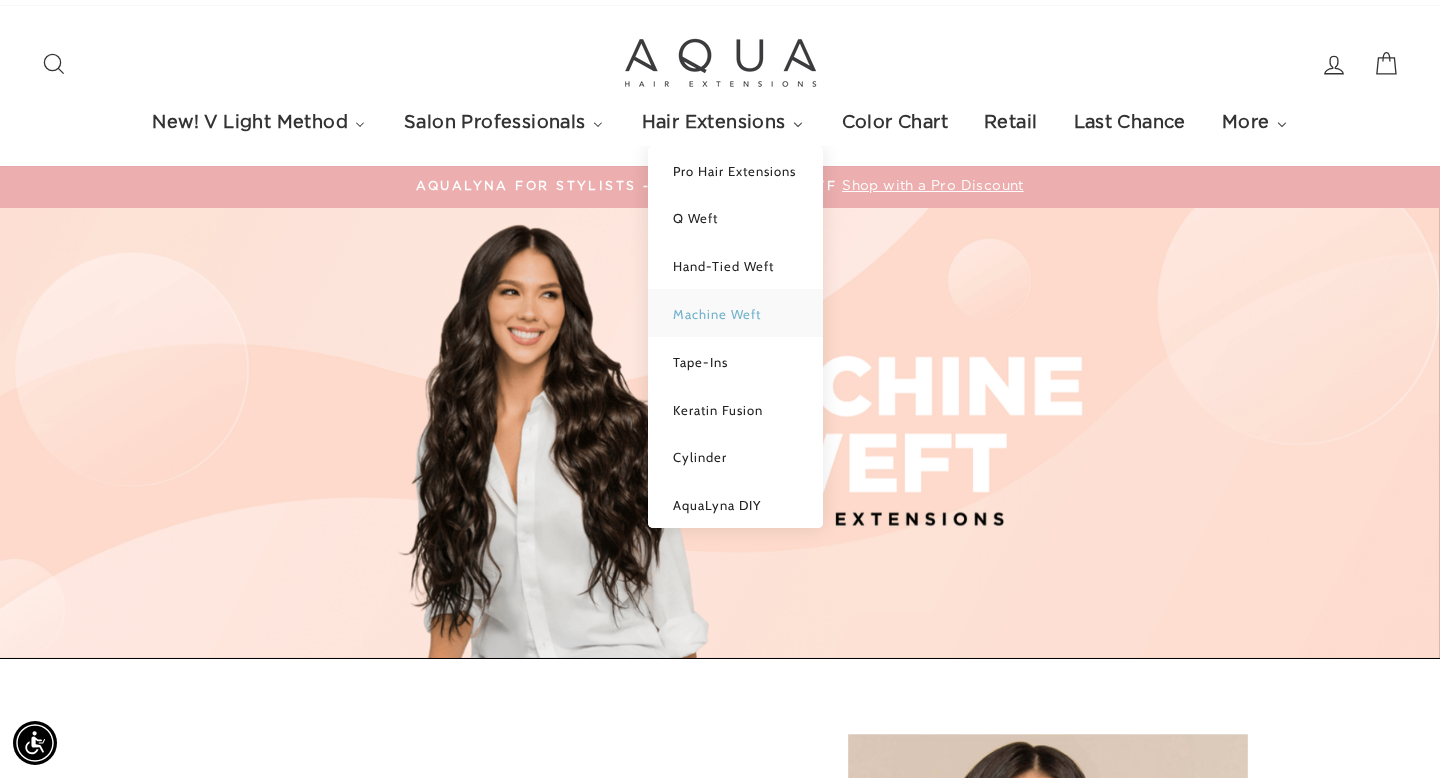click on "Machine Weft" at bounding box center (717, 314) 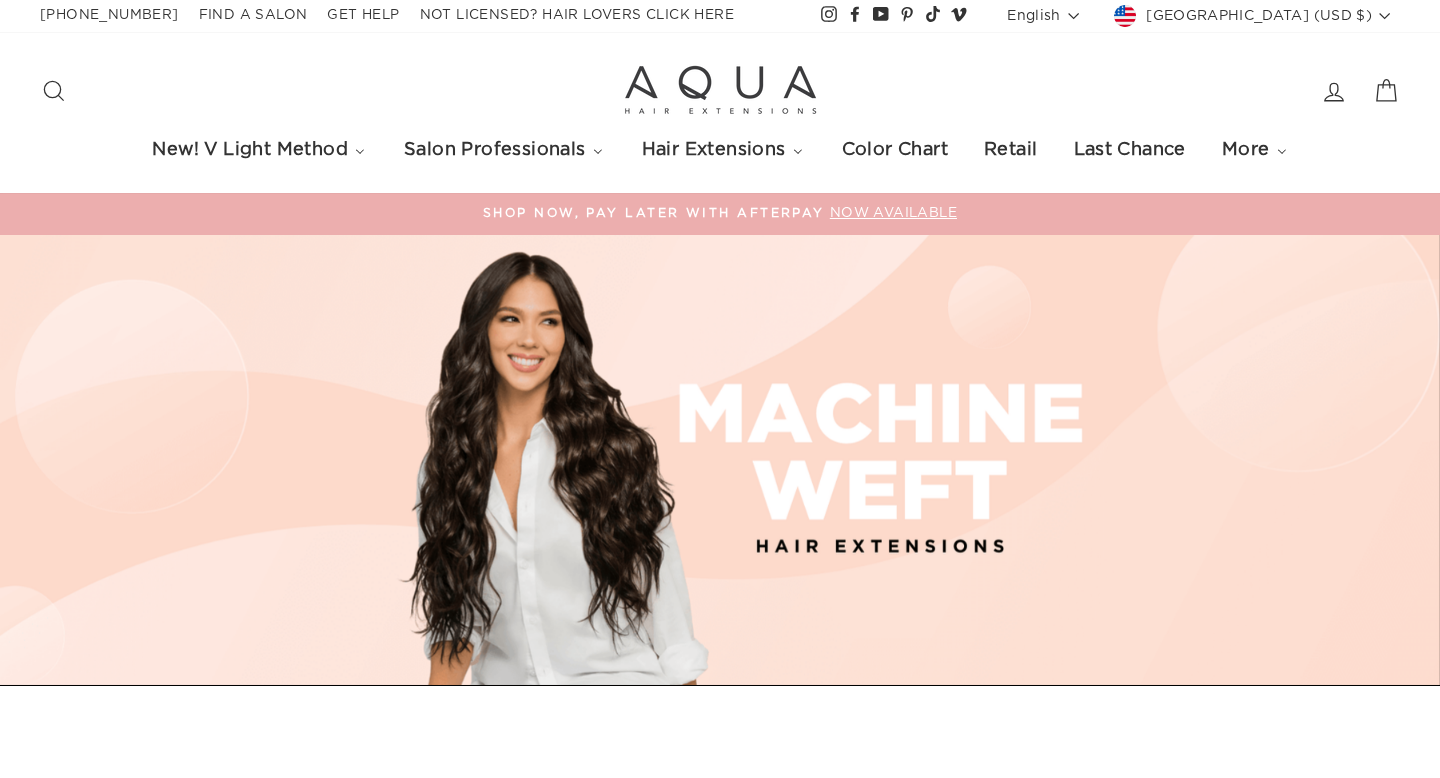 scroll, scrollTop: 0, scrollLeft: 0, axis: both 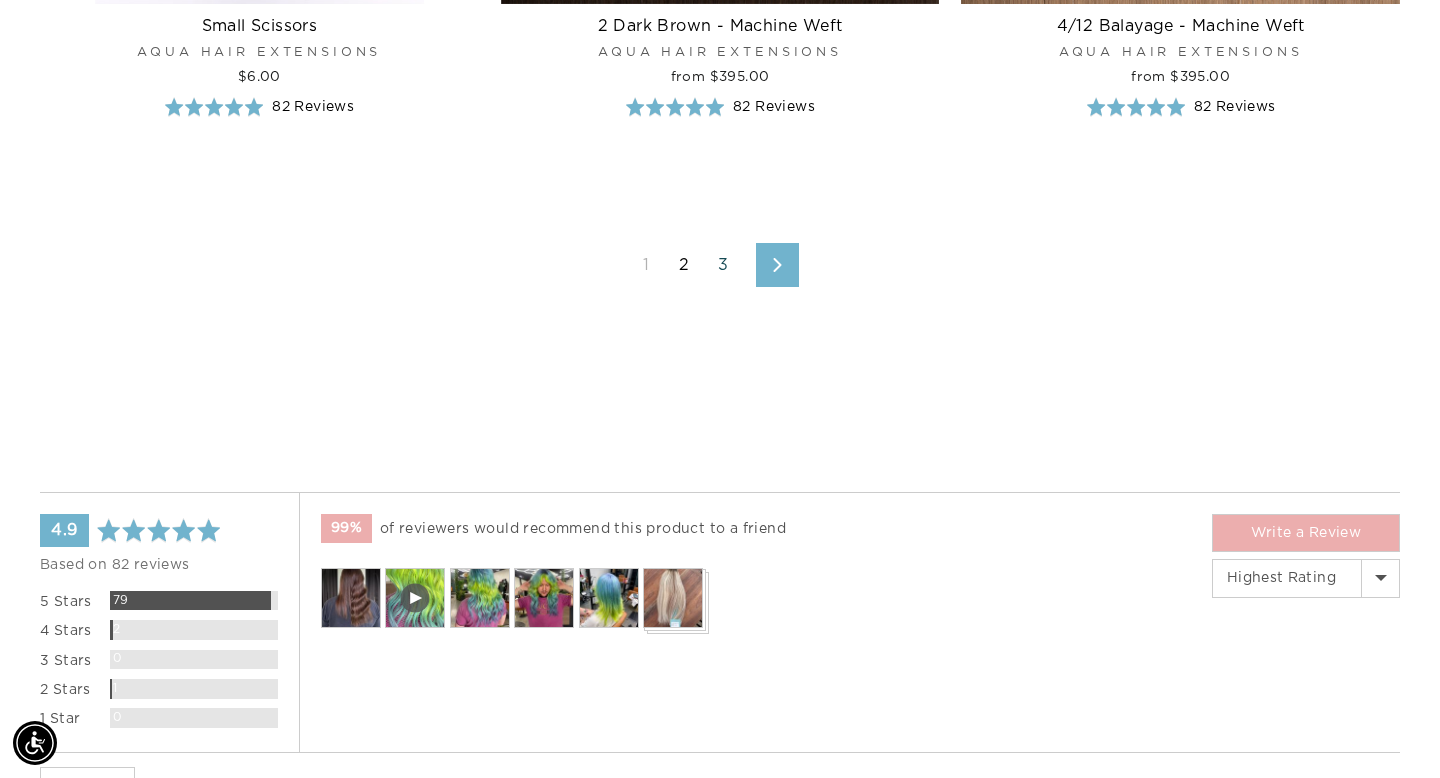 click on "3" at bounding box center (723, 265) 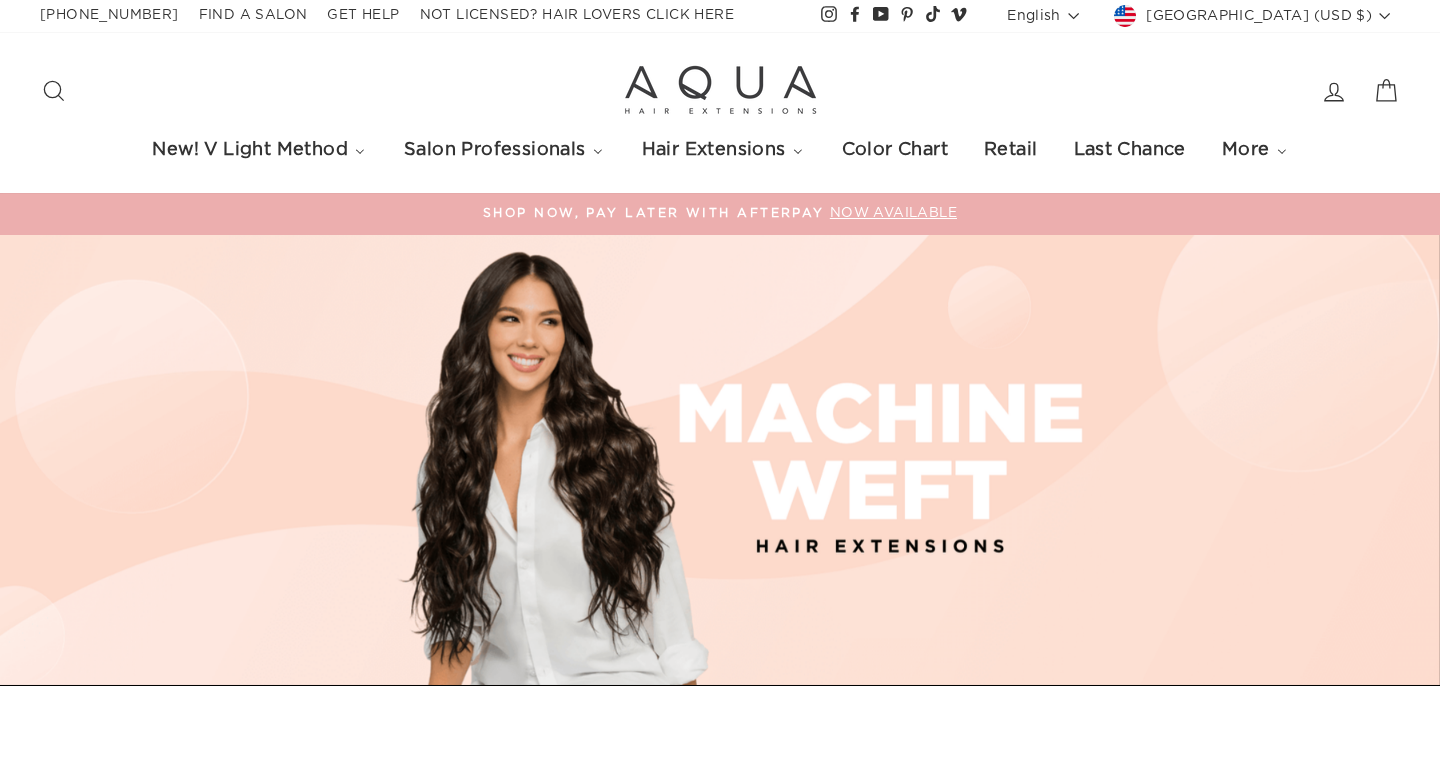 scroll, scrollTop: 0, scrollLeft: 0, axis: both 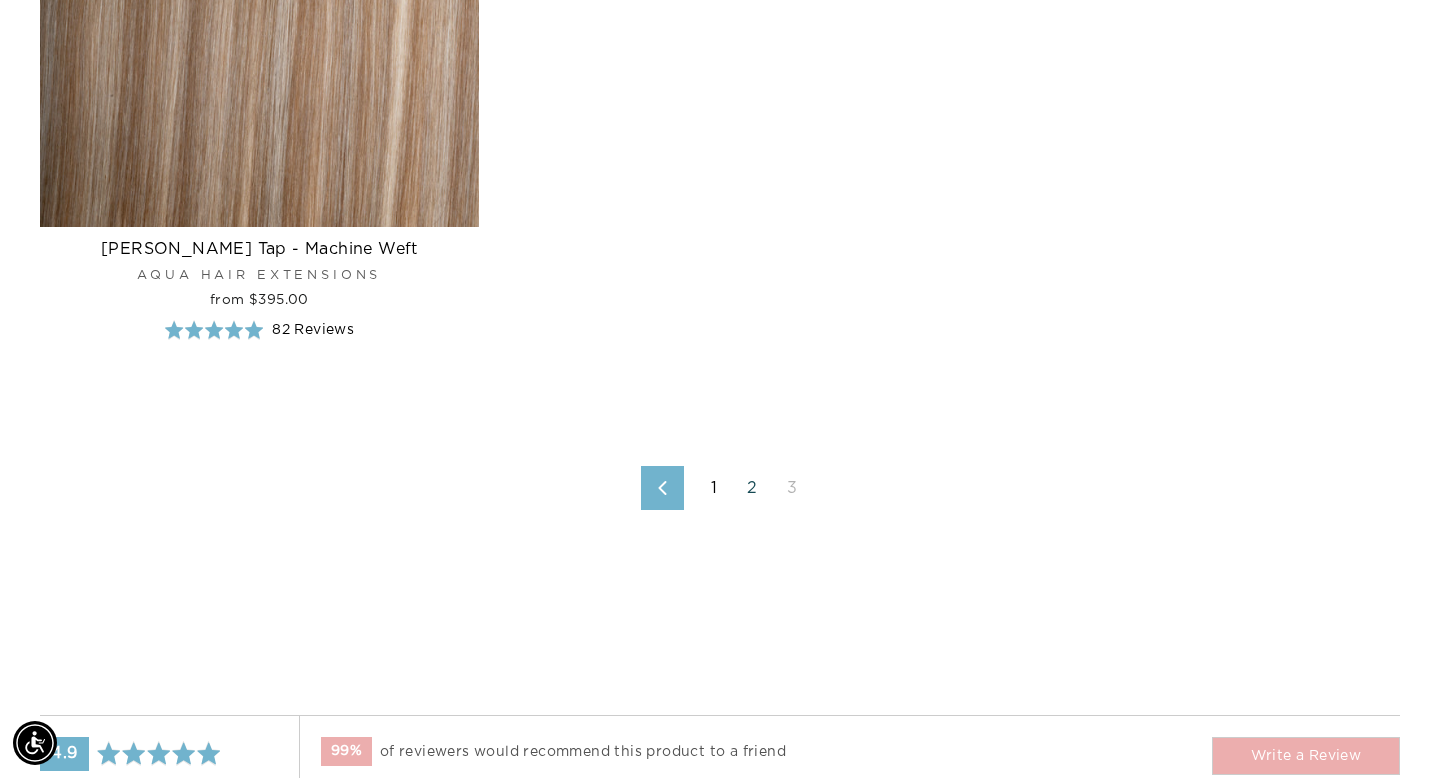 click on "2" at bounding box center [752, 488] 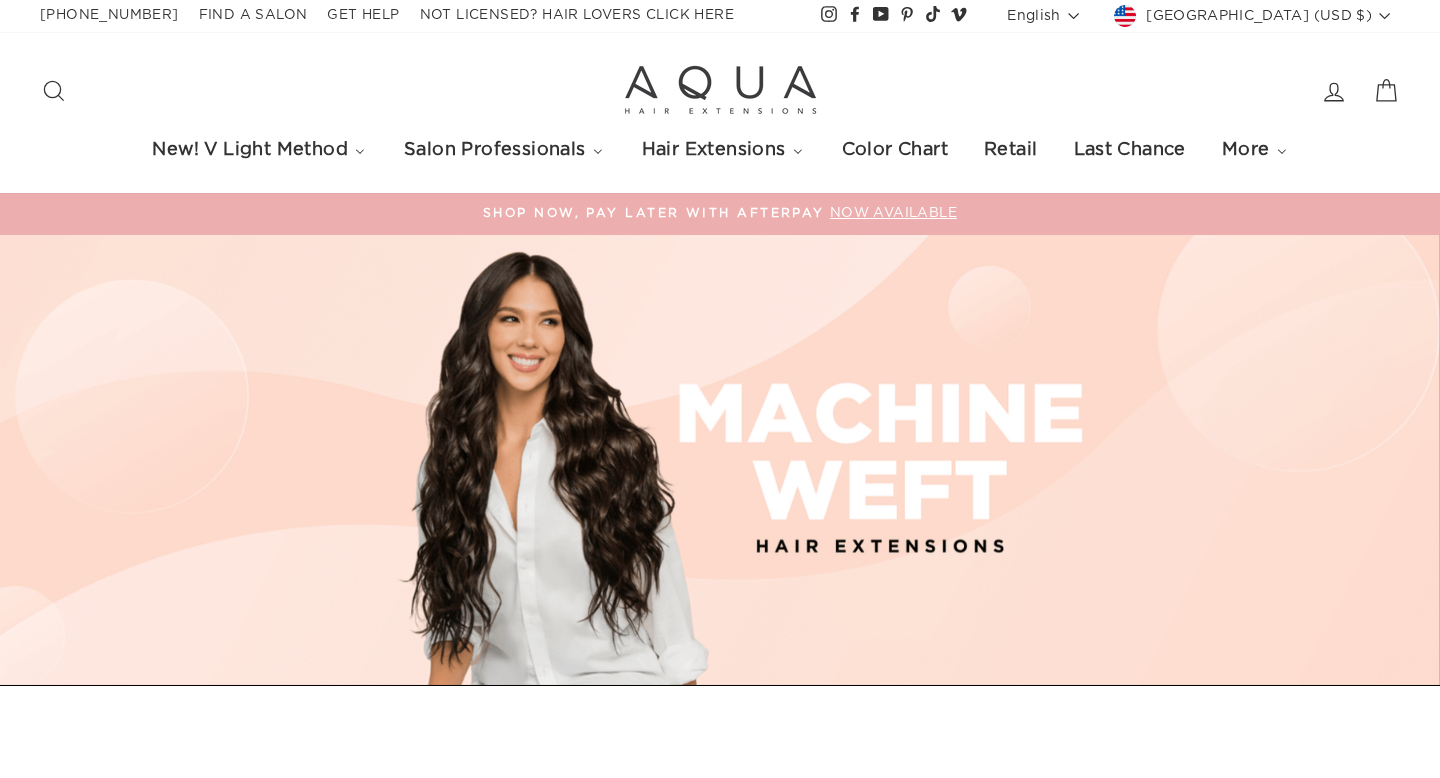 scroll, scrollTop: 0, scrollLeft: 0, axis: both 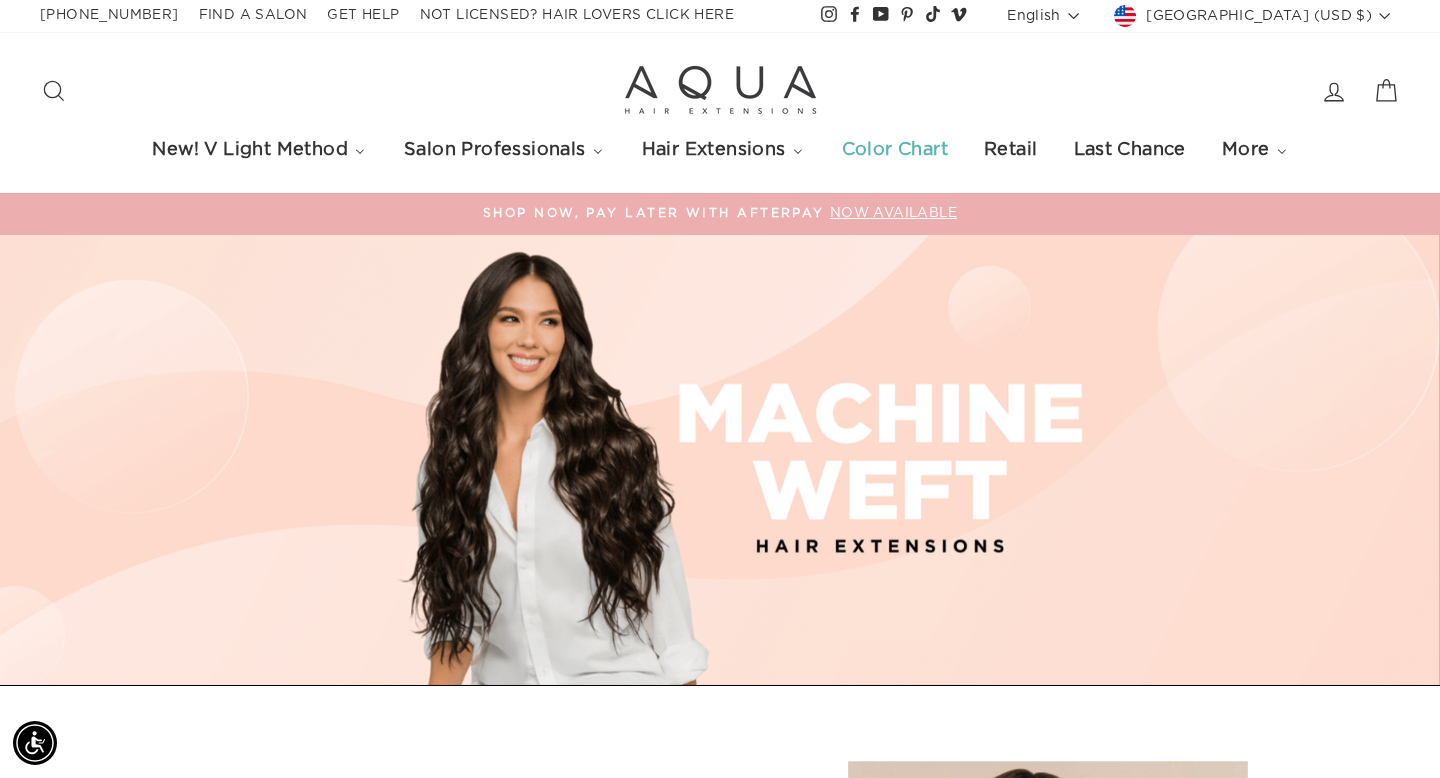 click on "Color Chart" at bounding box center [894, 151] 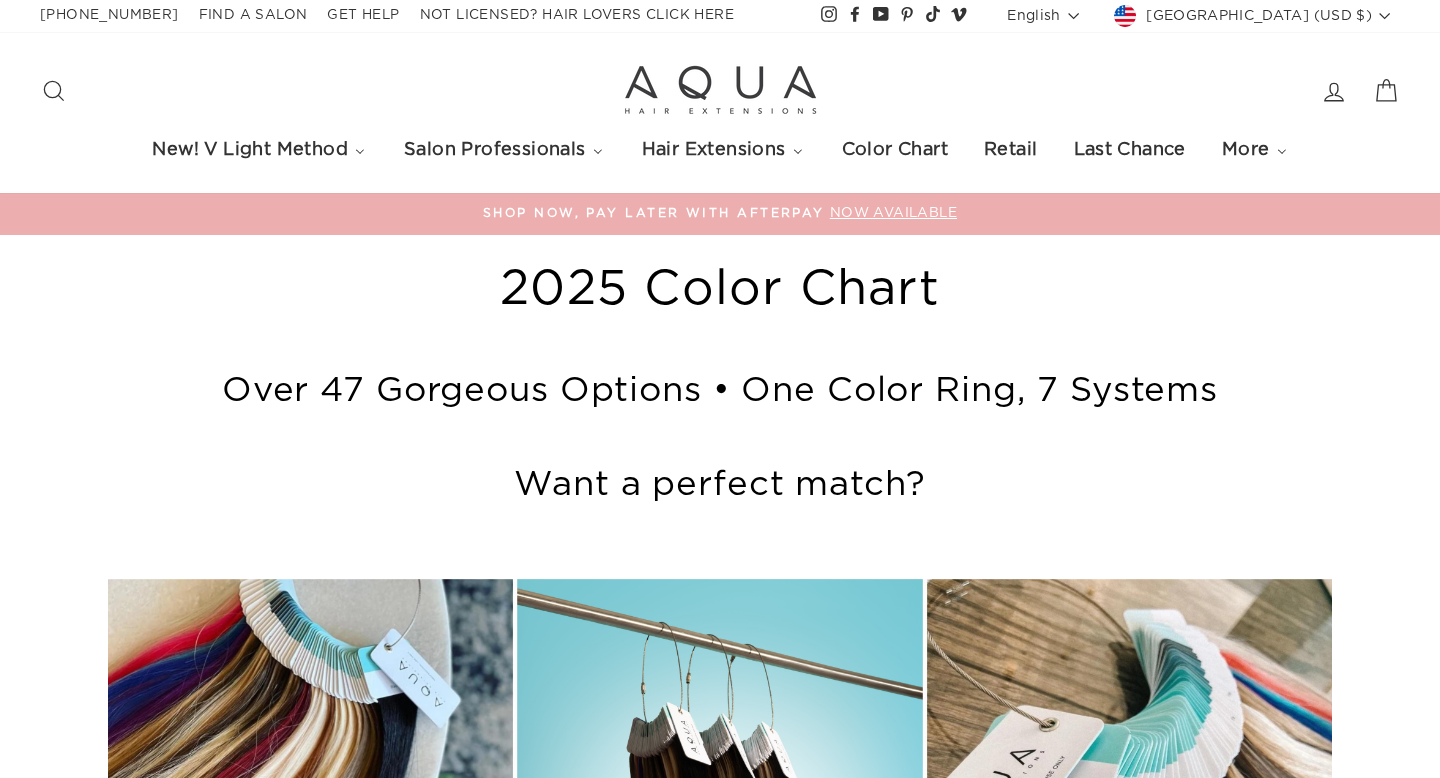 scroll, scrollTop: 0, scrollLeft: 0, axis: both 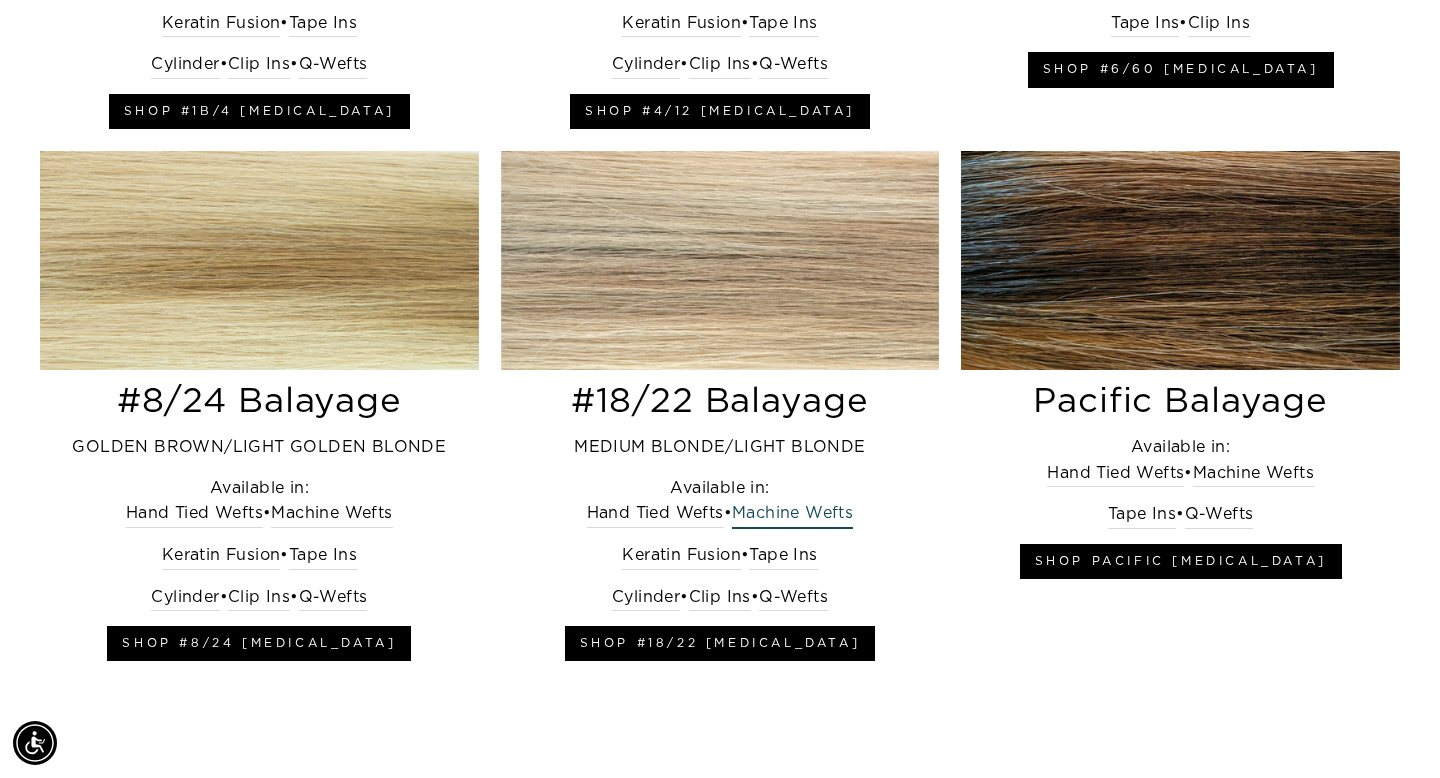 click on "Machine Wefts" at bounding box center (792, 514) 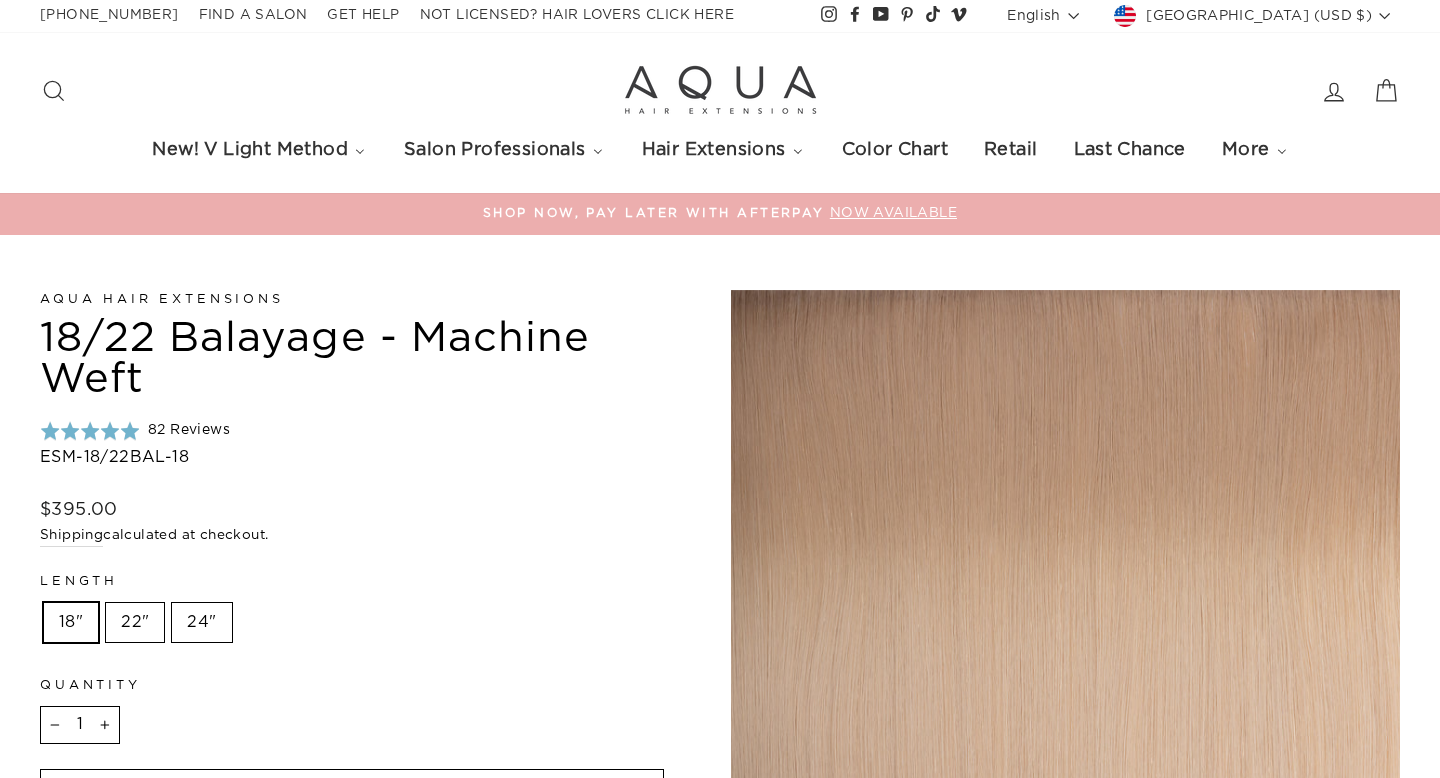 scroll, scrollTop: 0, scrollLeft: 0, axis: both 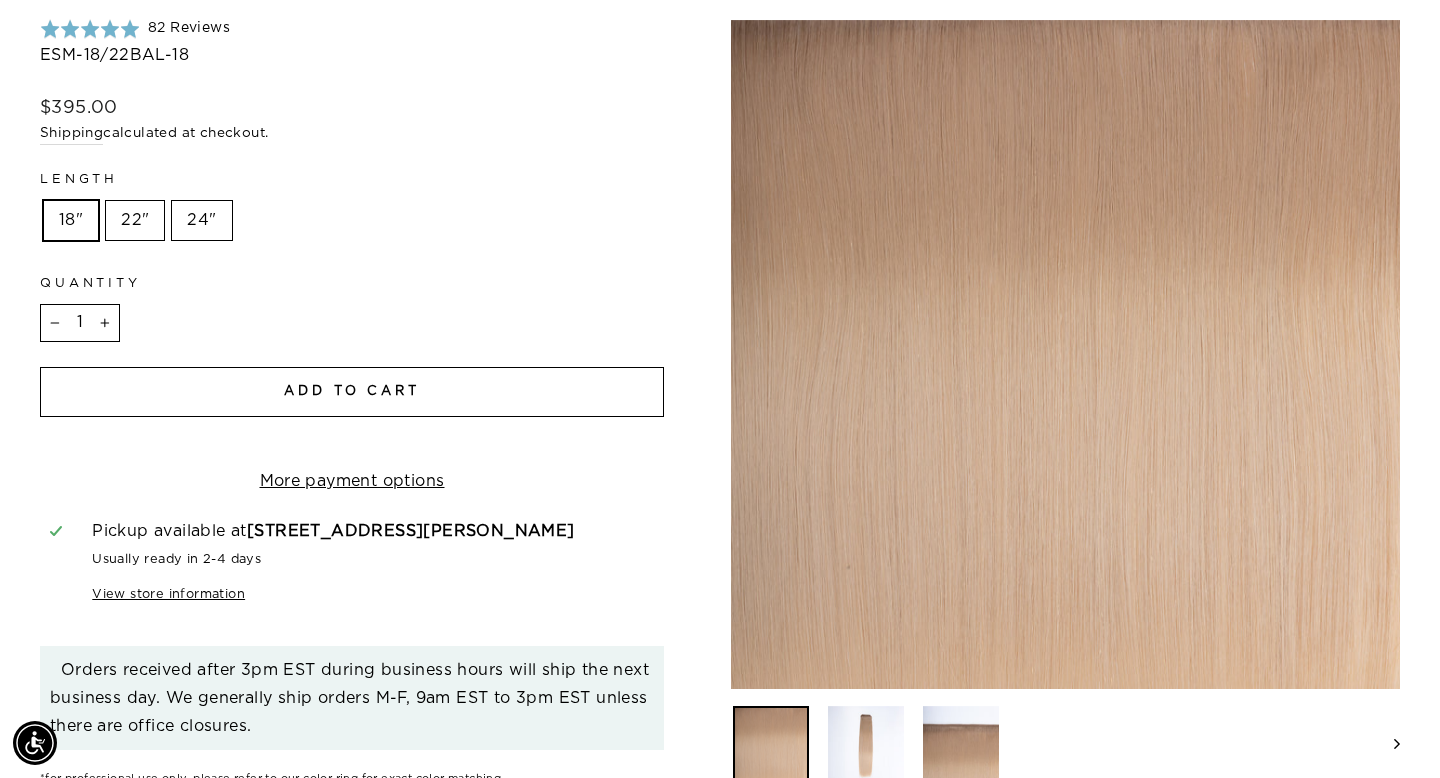 click at bounding box center (866, 744) 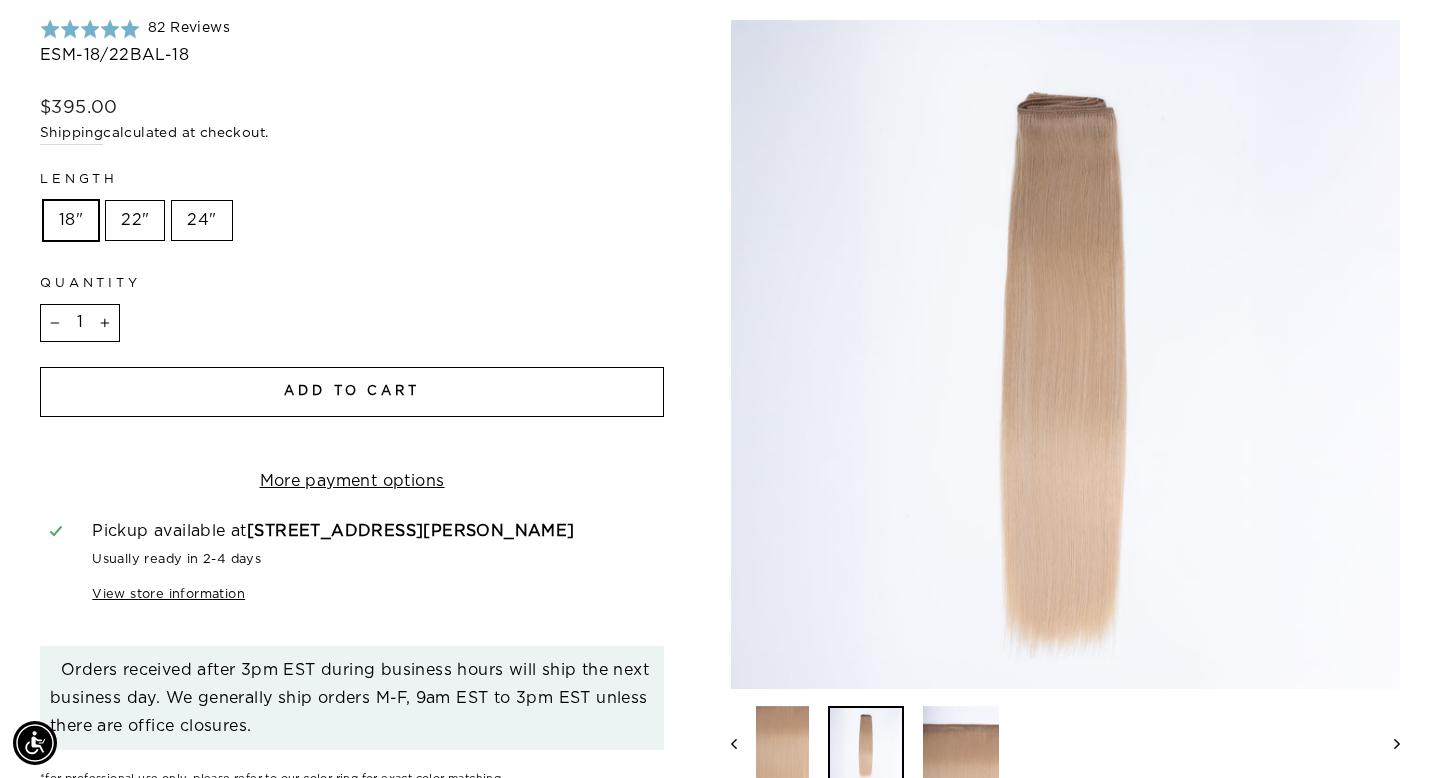 click at bounding box center (961, 744) 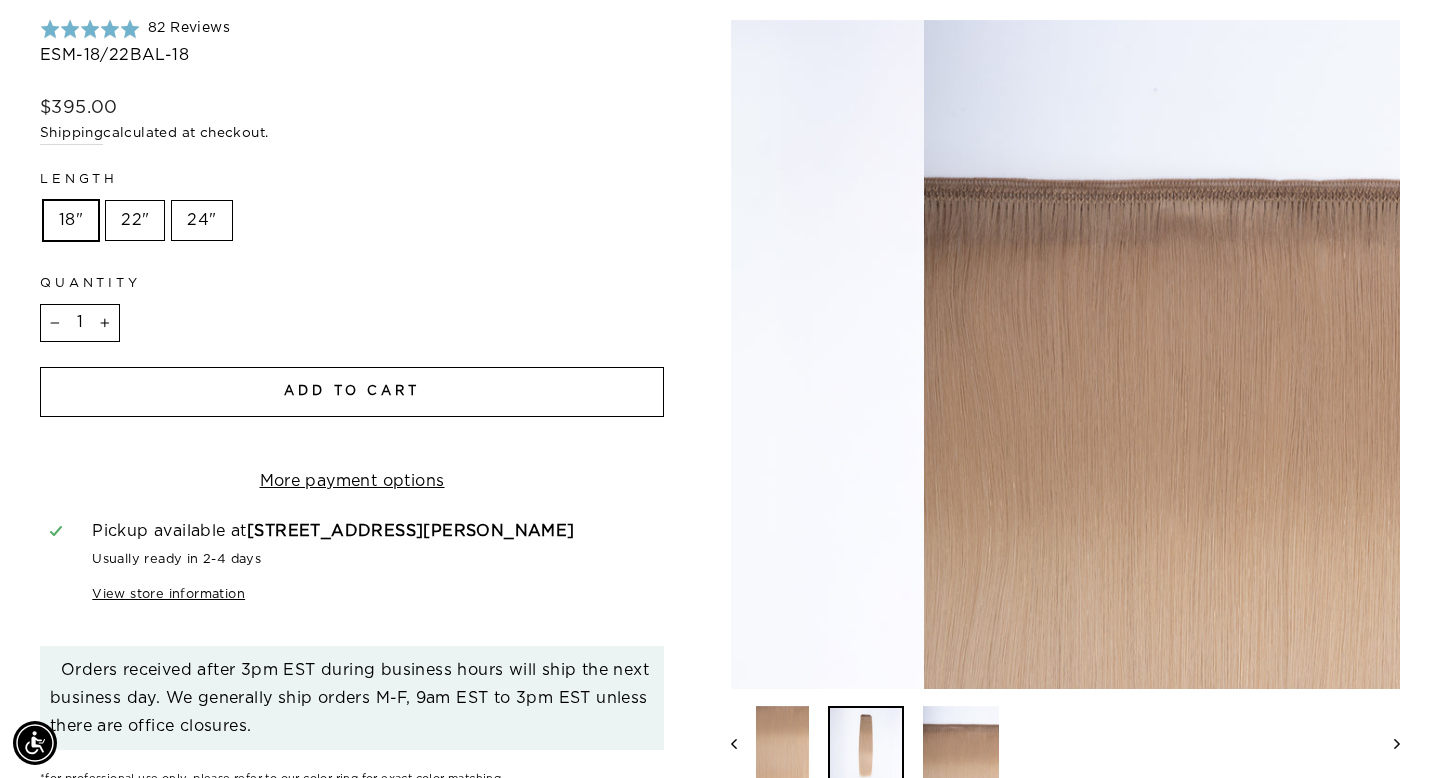click at bounding box center (866, 744) 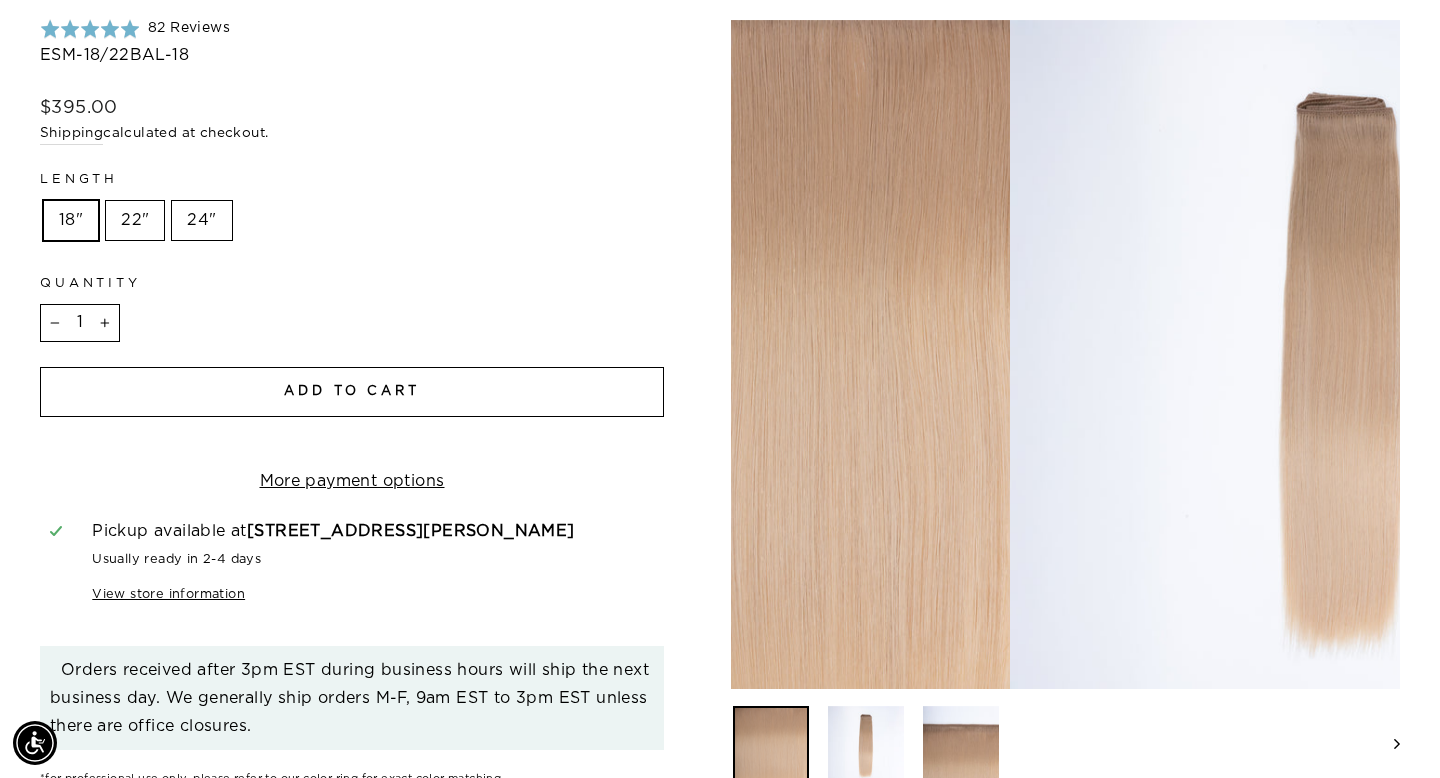 click at bounding box center [771, 744] 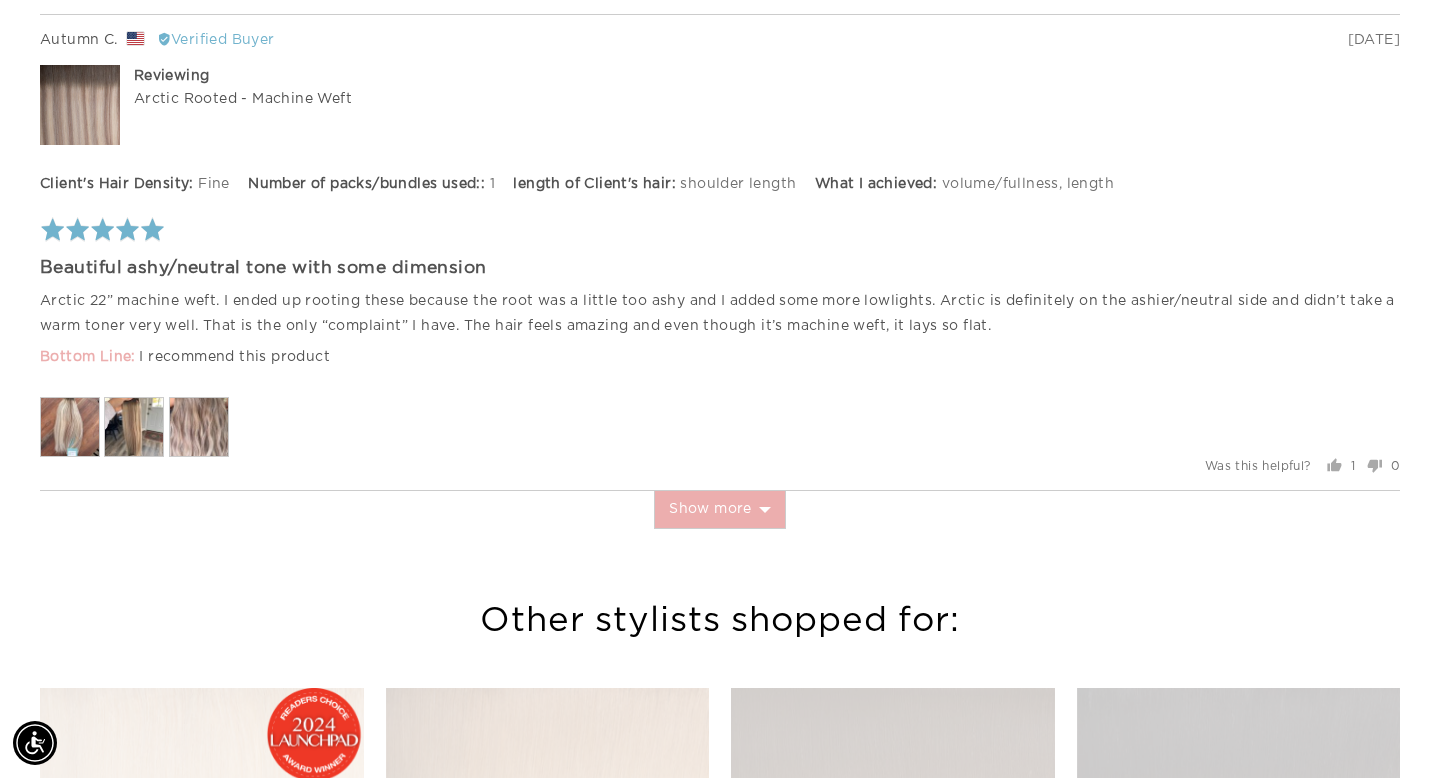 scroll, scrollTop: 4406, scrollLeft: 0, axis: vertical 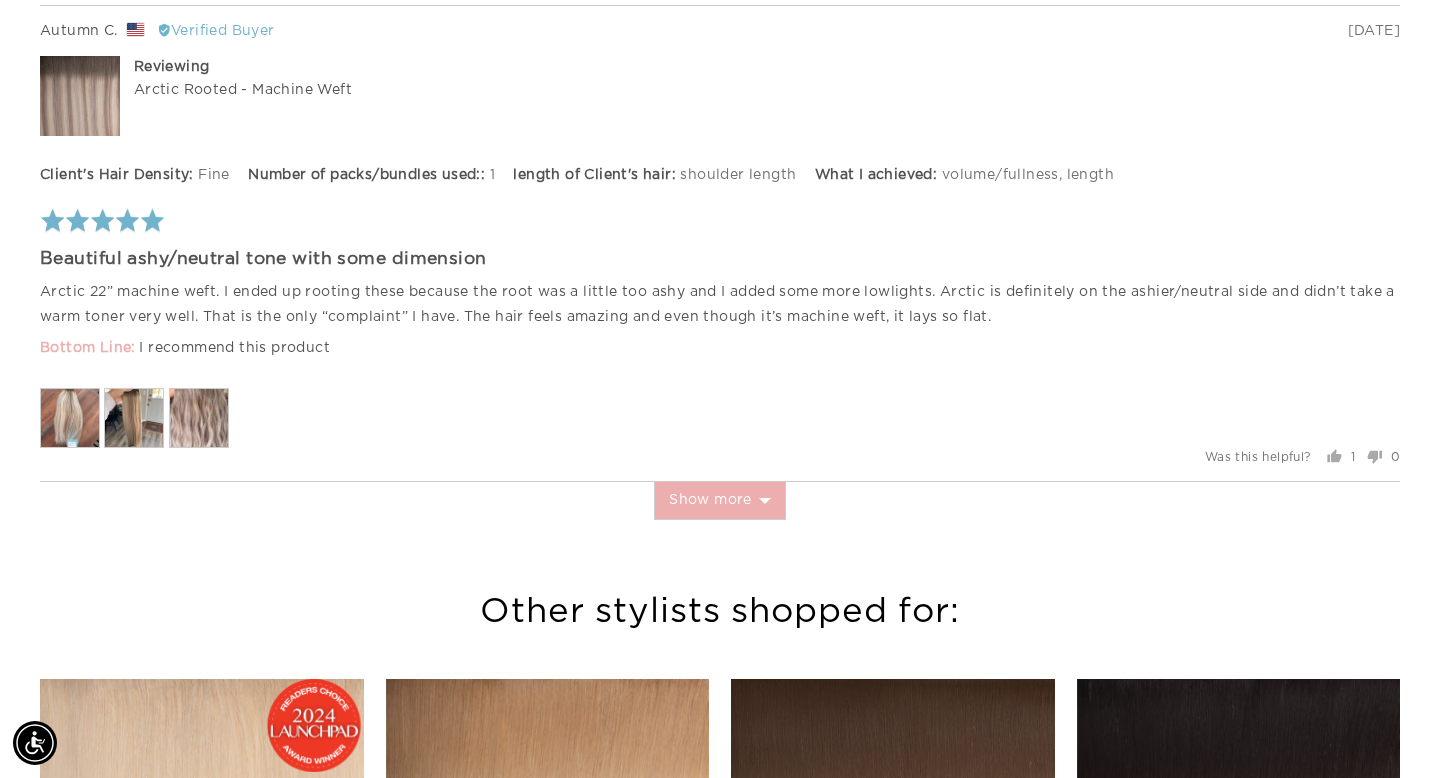 click at bounding box center [70, 418] 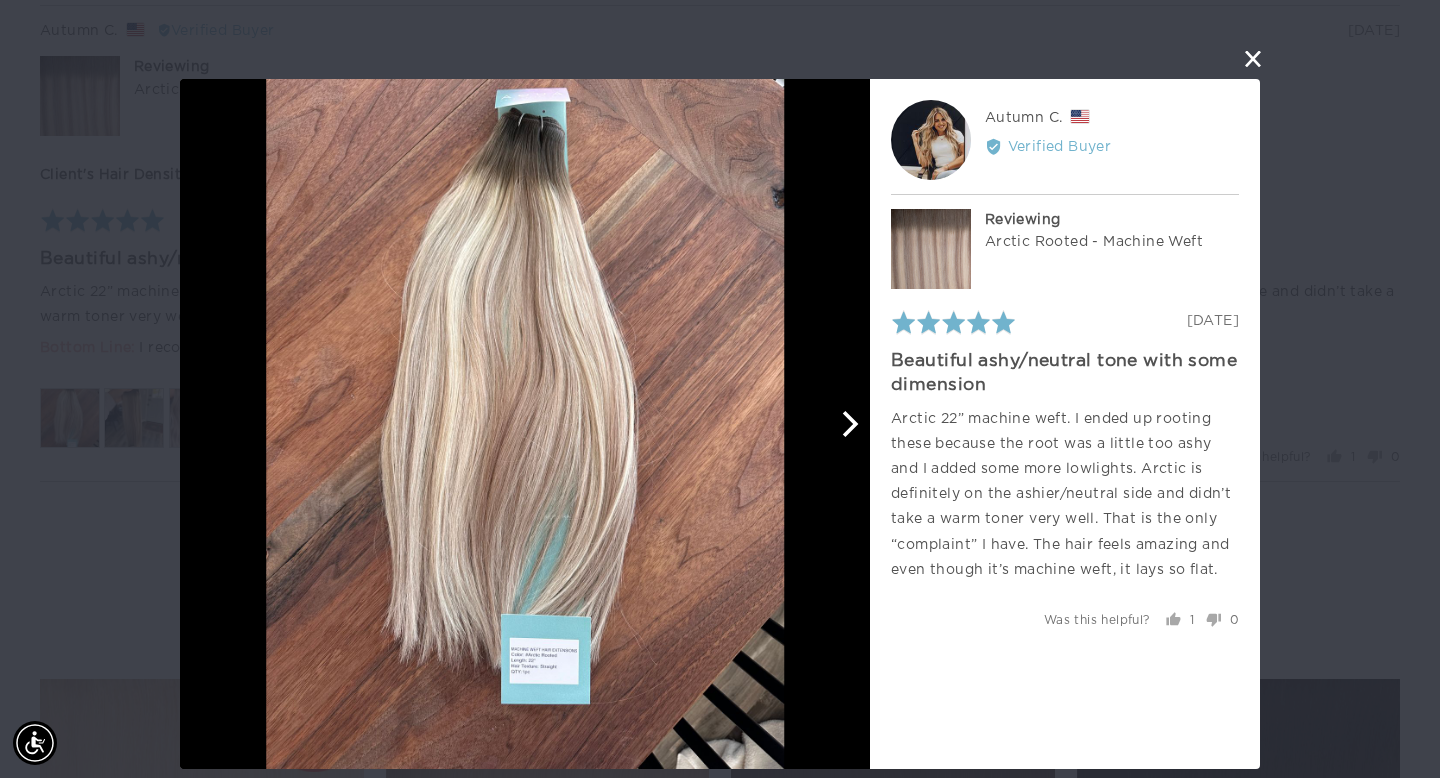 click 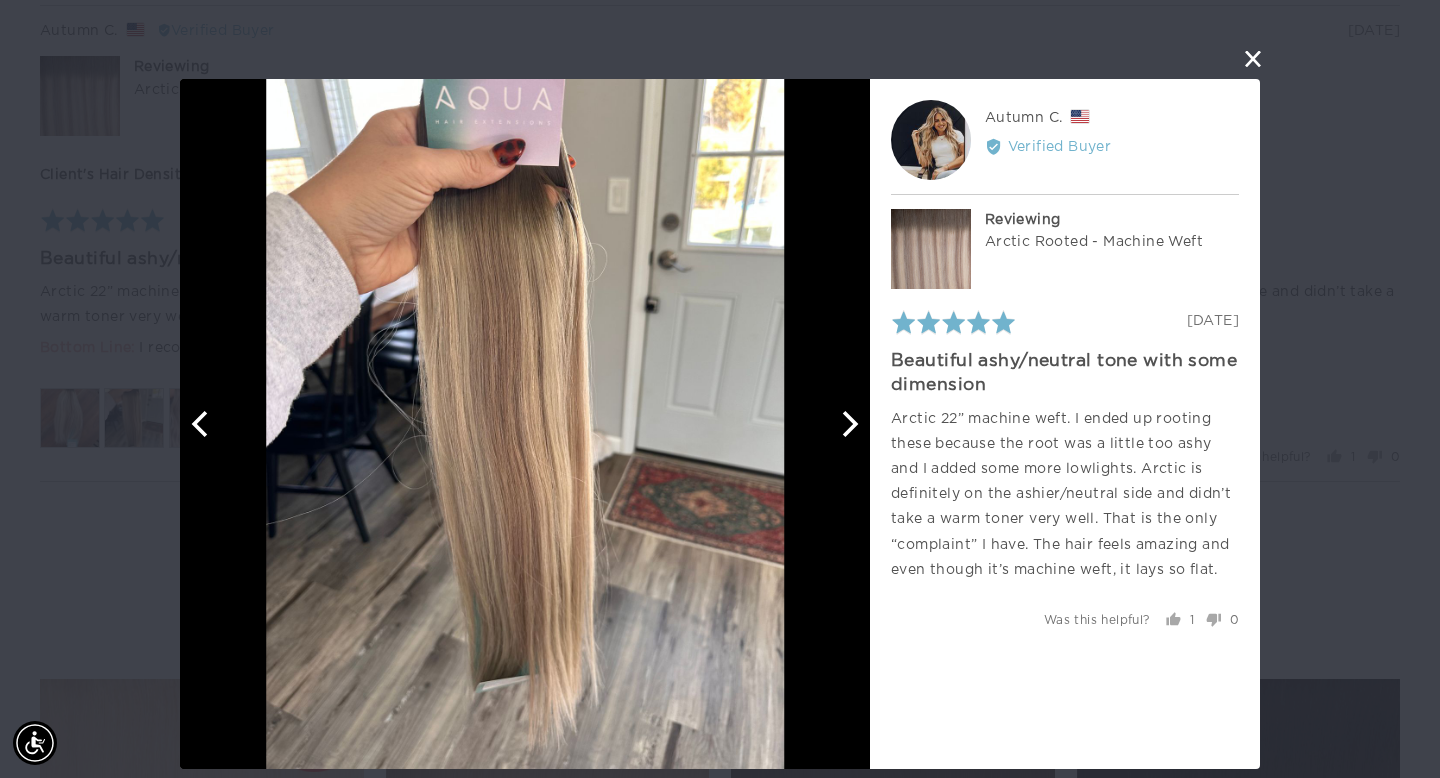 click 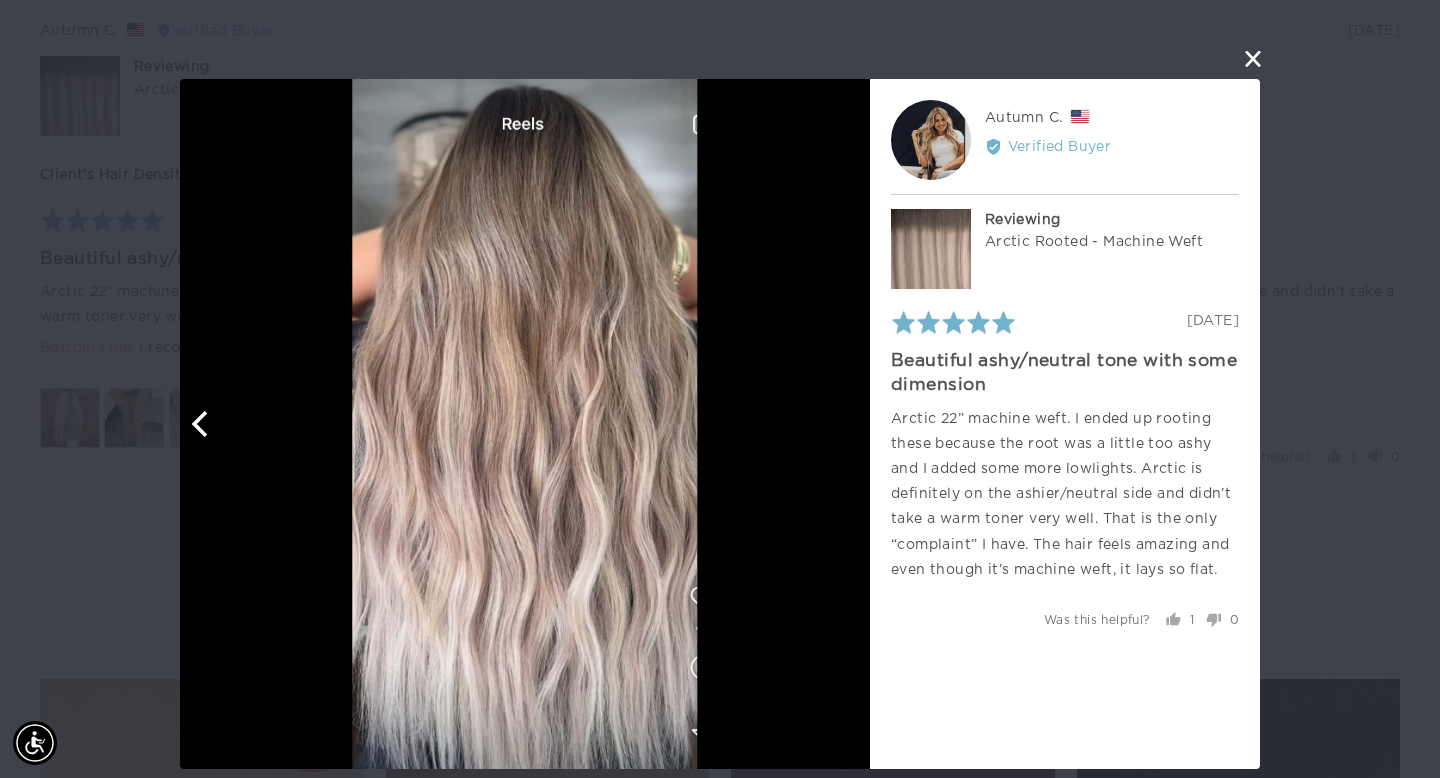click at bounding box center (525, 424) 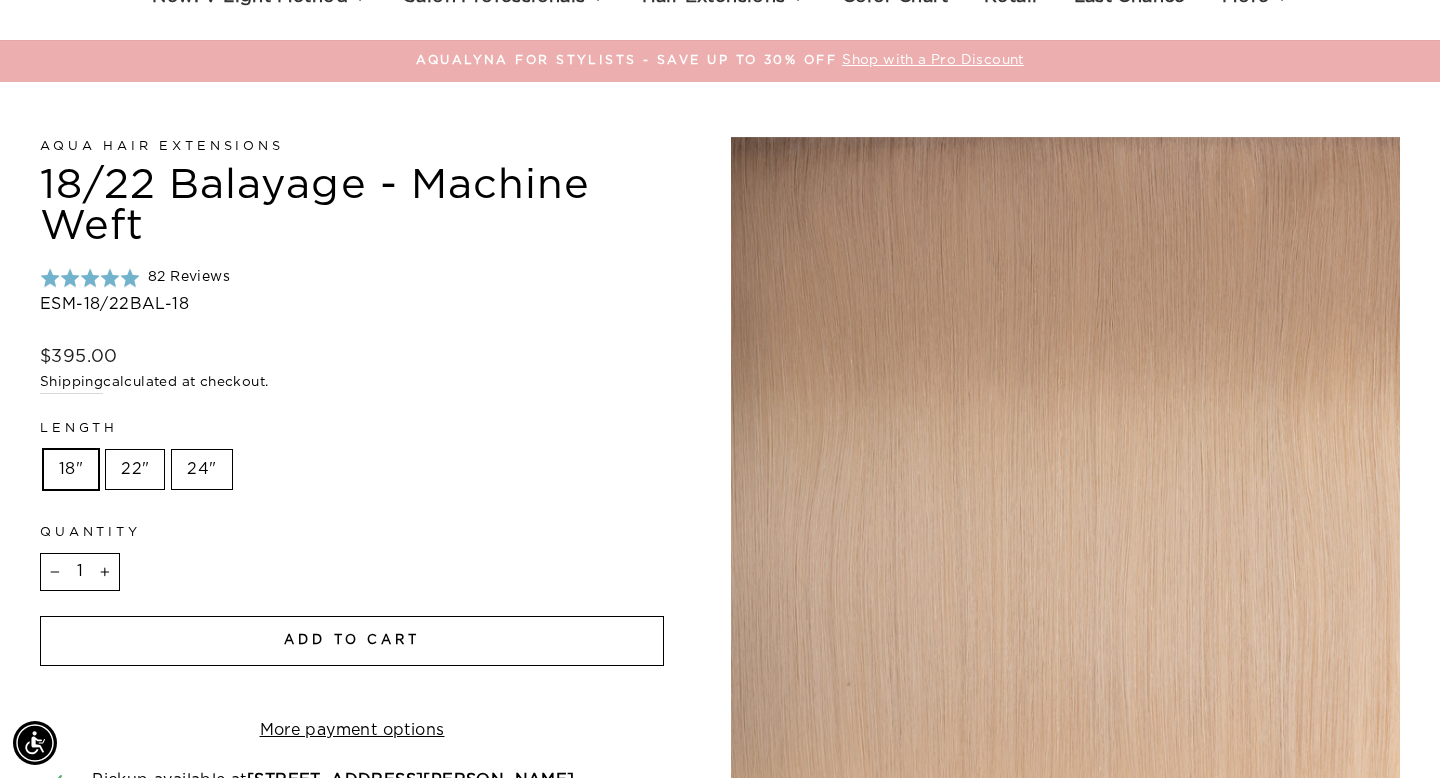scroll, scrollTop: 0, scrollLeft: 0, axis: both 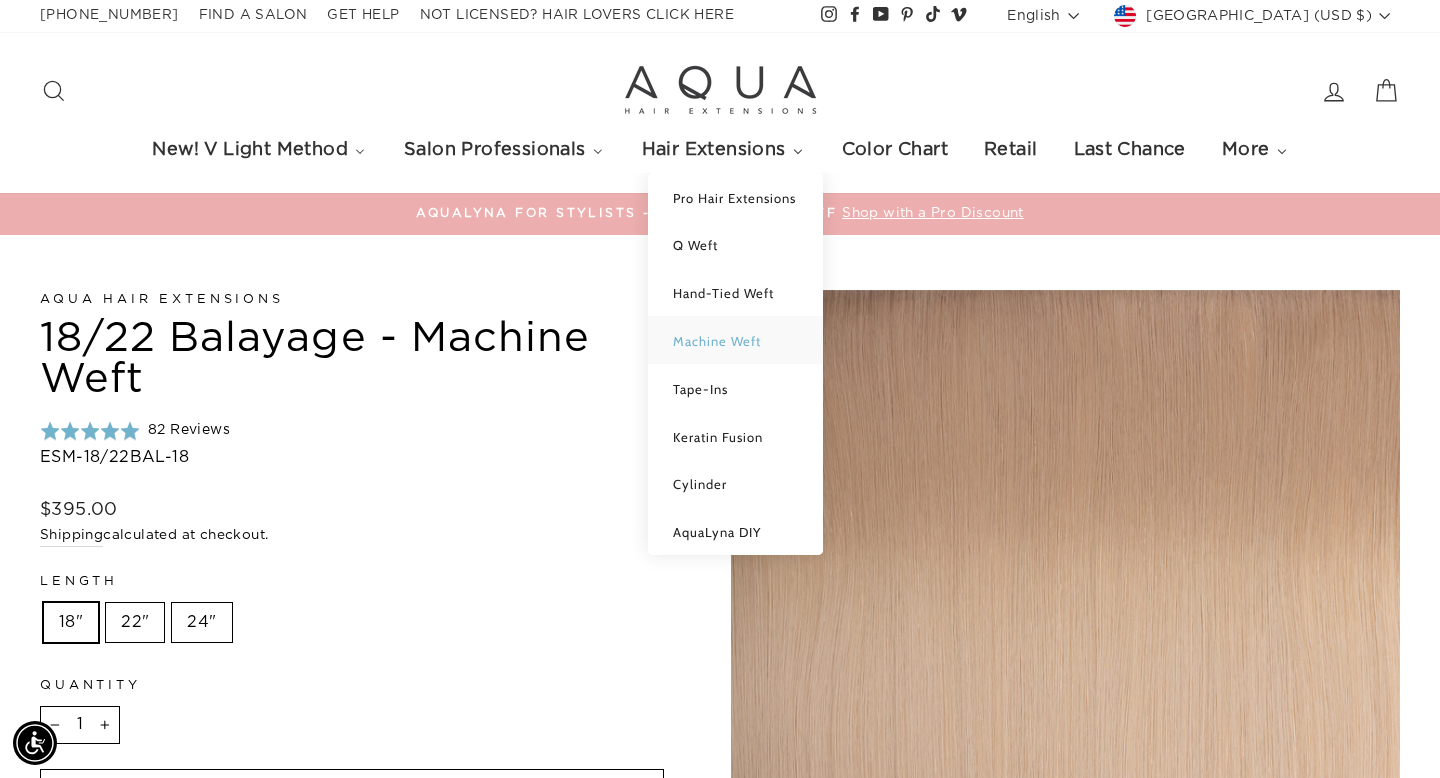 click on "Machine Weft" at bounding box center (735, 340) 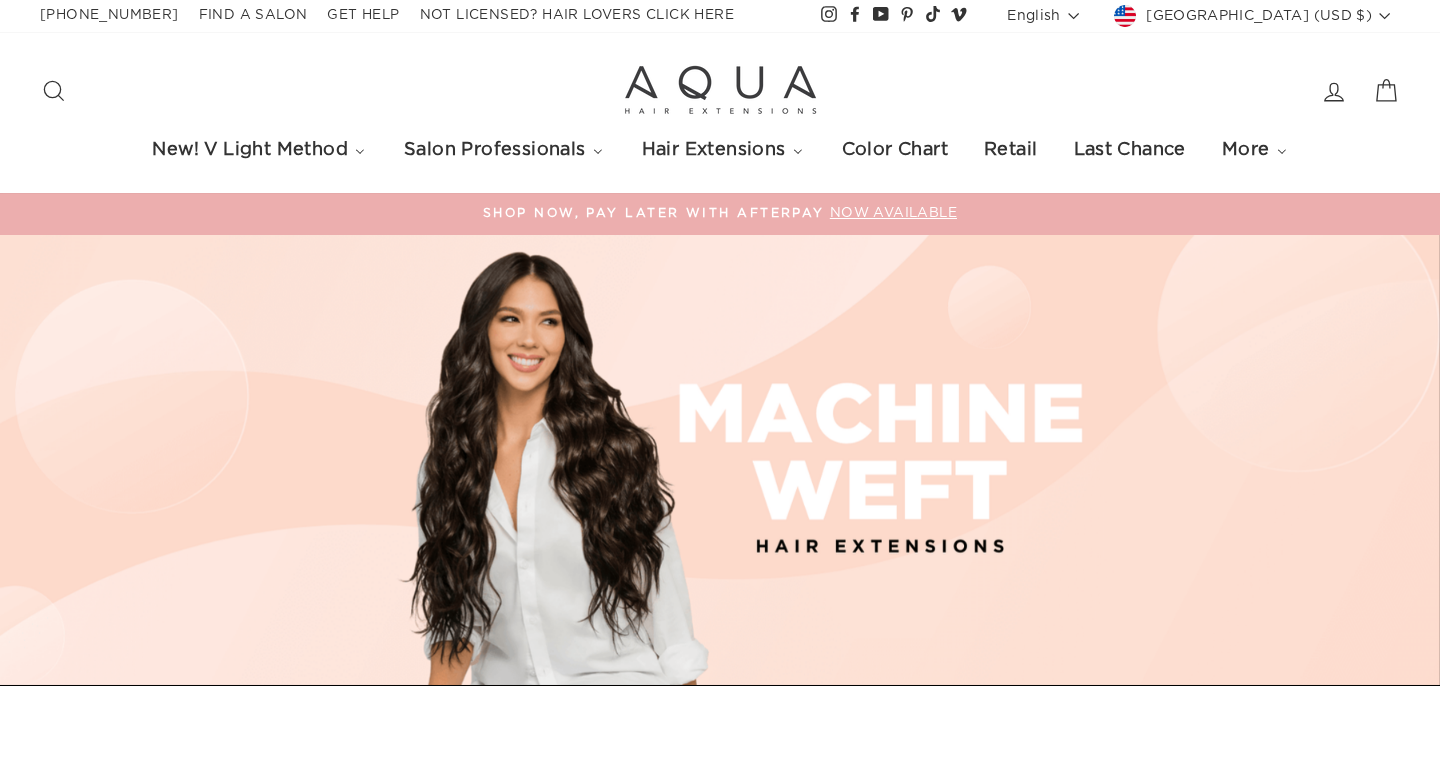 scroll, scrollTop: 0, scrollLeft: 0, axis: both 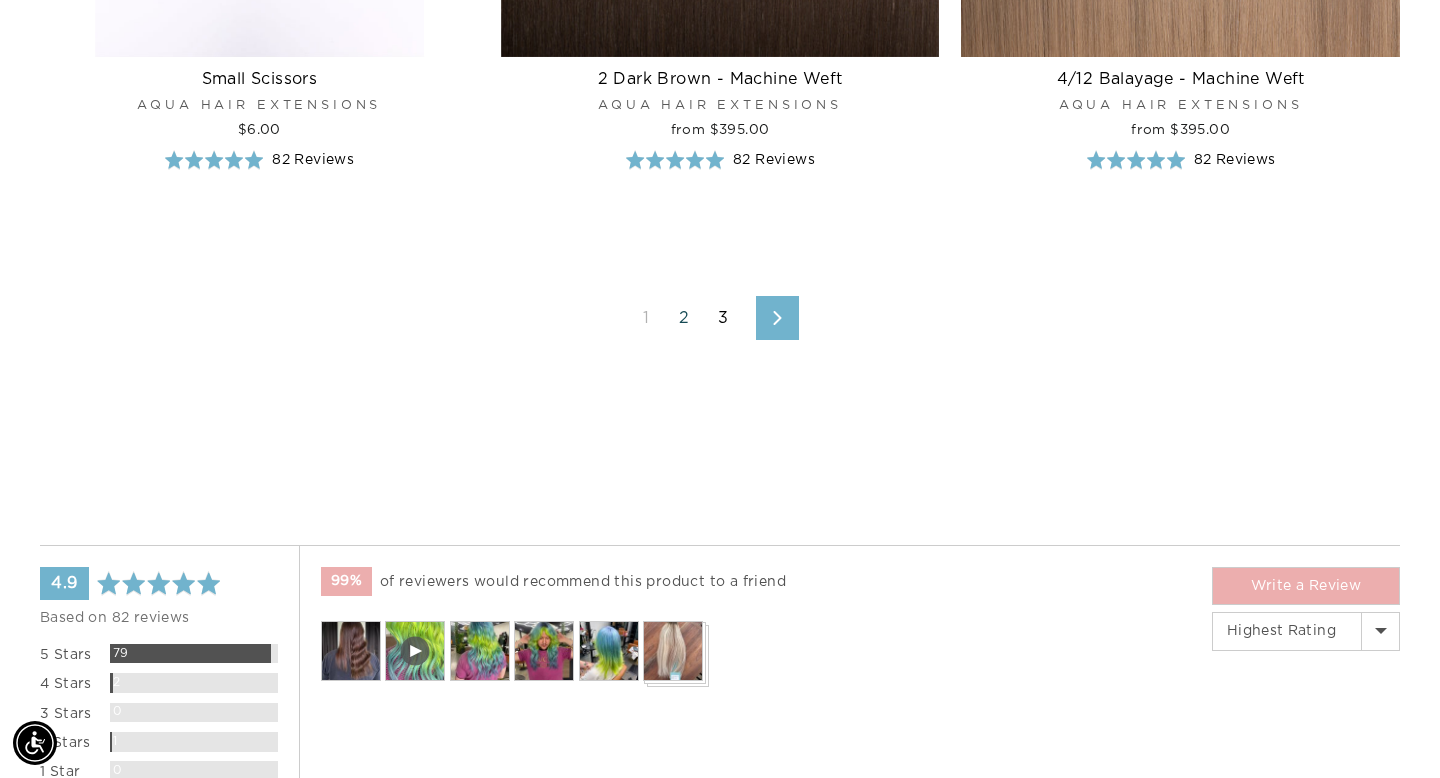 click on "2" at bounding box center (684, 318) 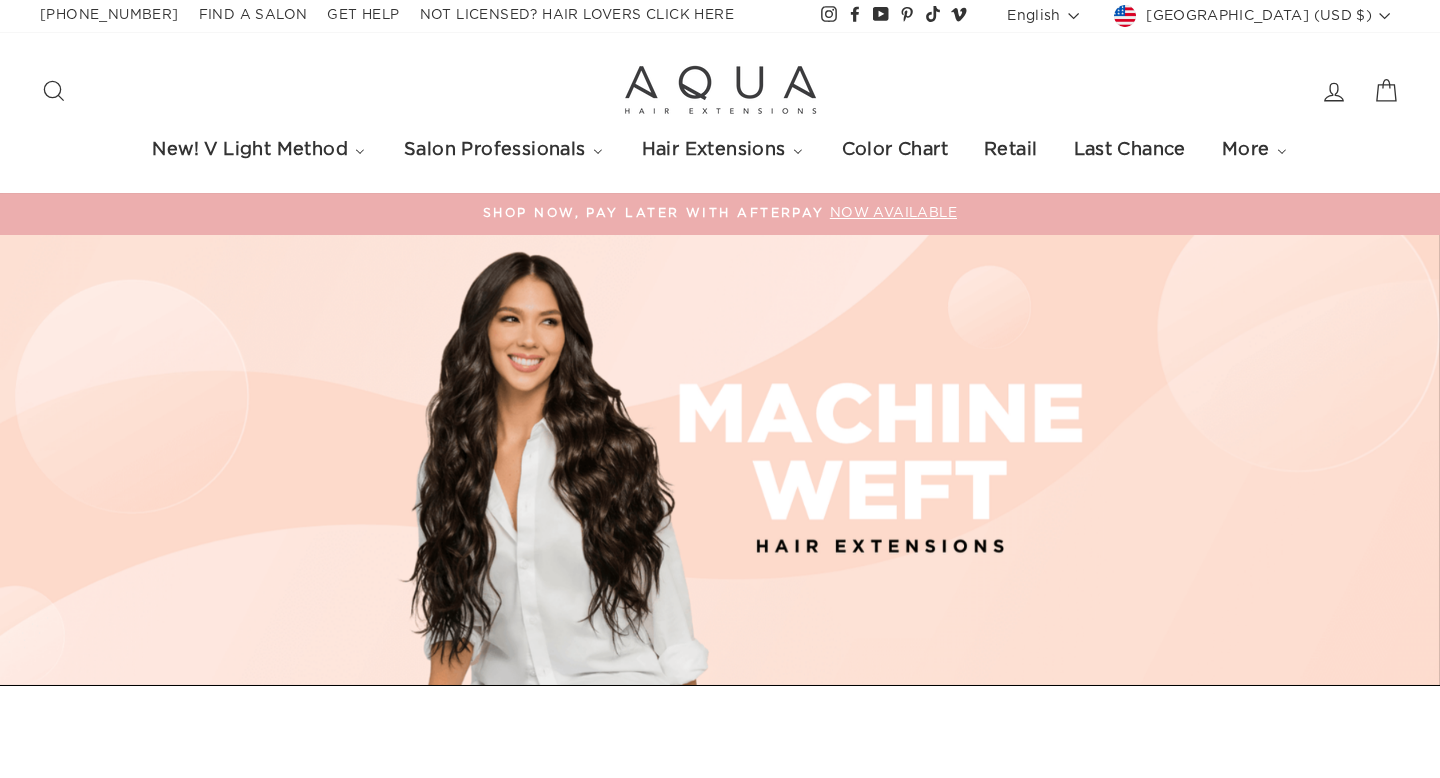 scroll, scrollTop: 0, scrollLeft: 0, axis: both 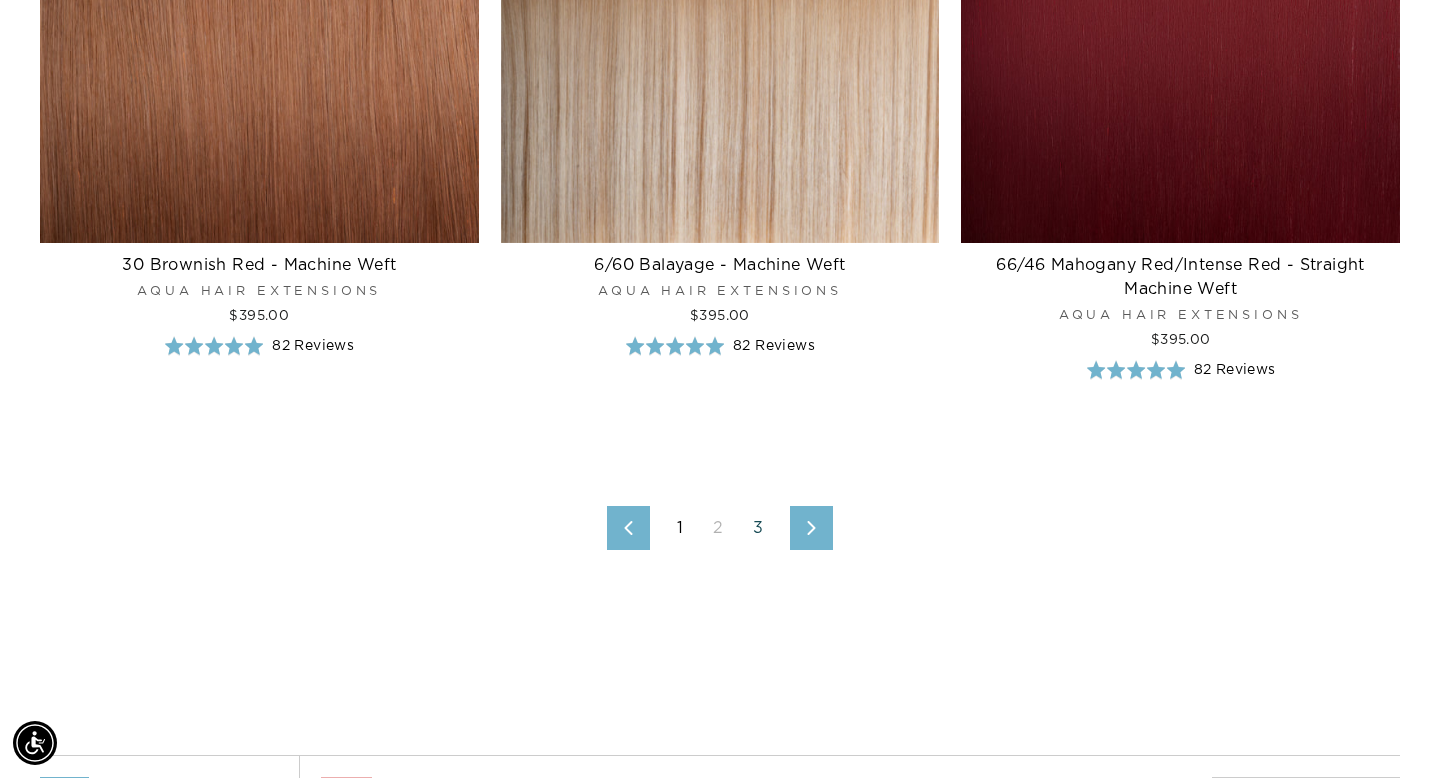 click on "3" at bounding box center (758, 528) 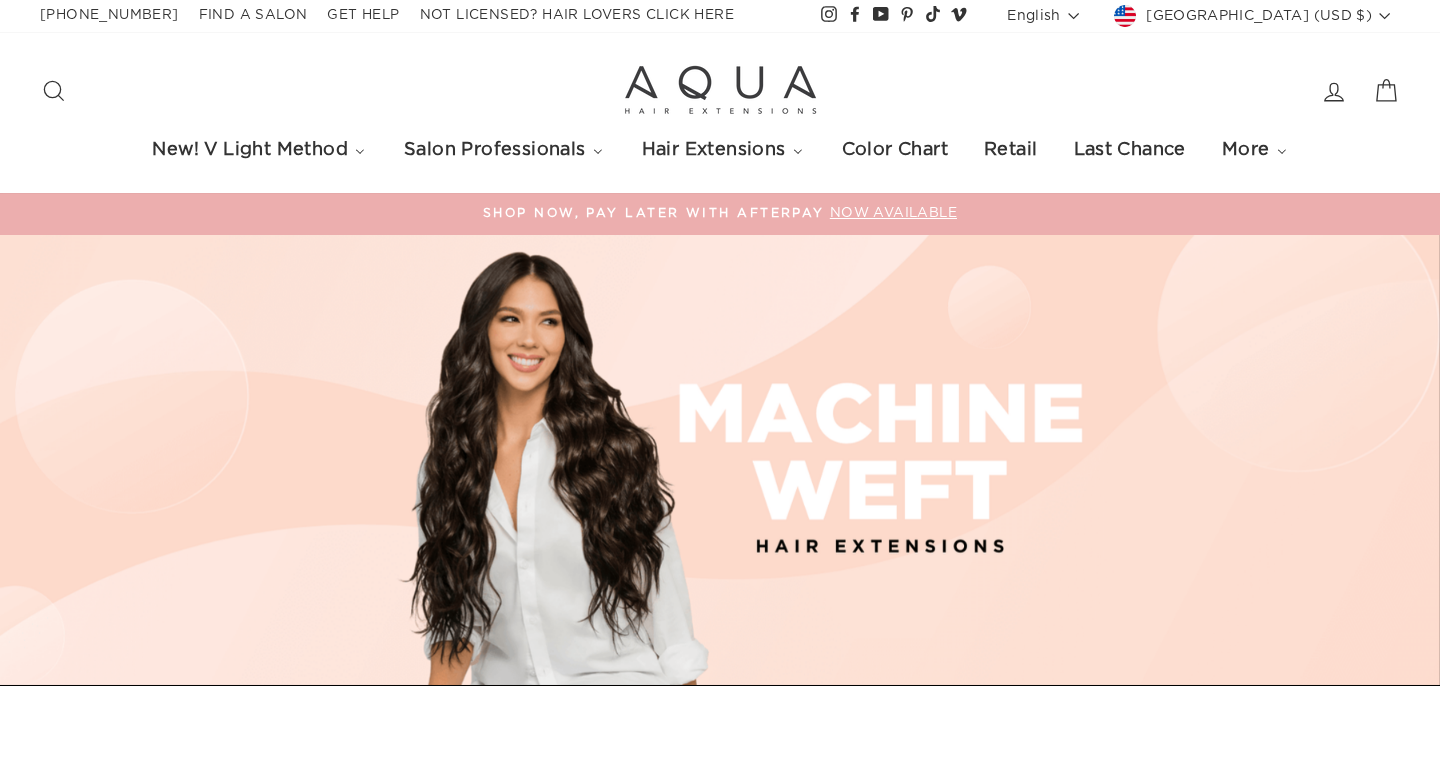 scroll, scrollTop: 0, scrollLeft: 0, axis: both 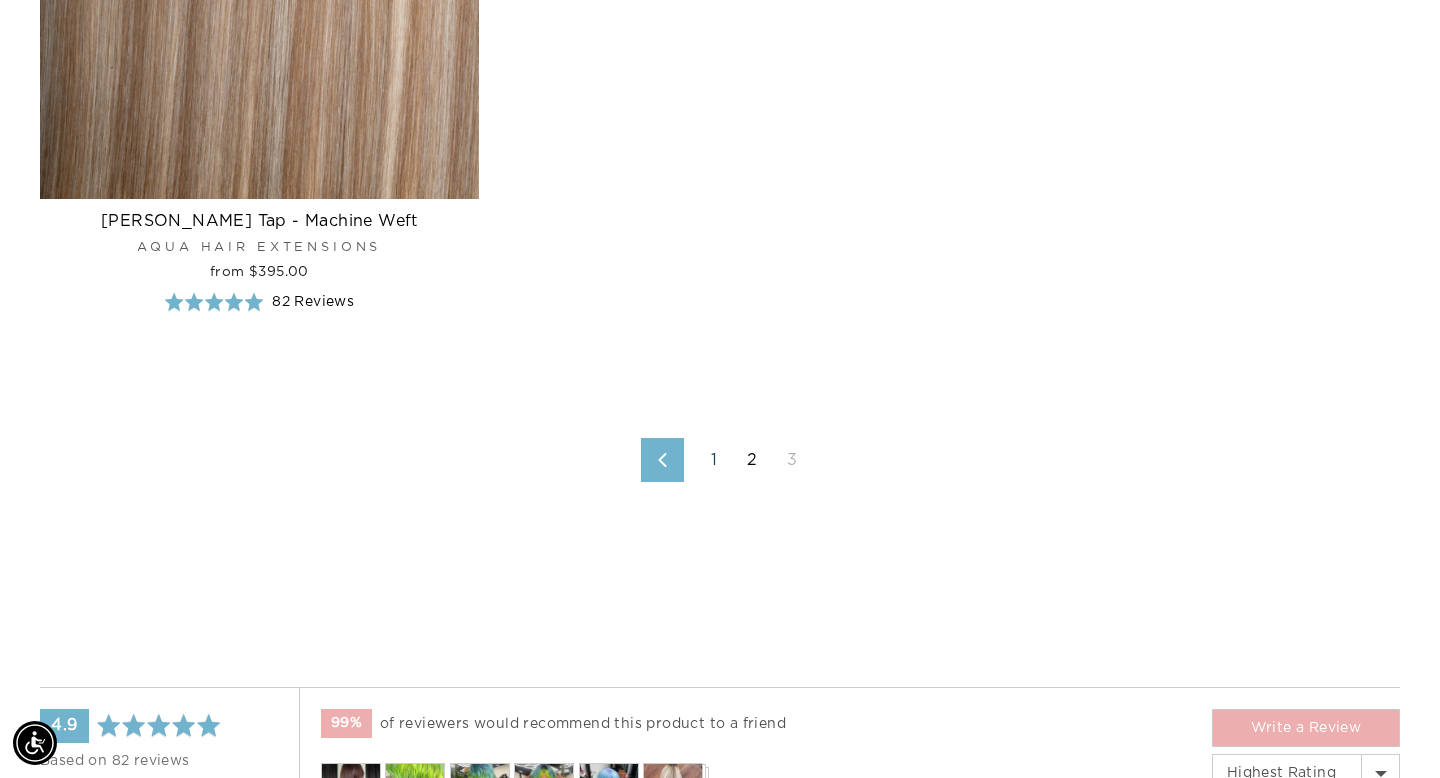 click on "1" at bounding box center [714, 460] 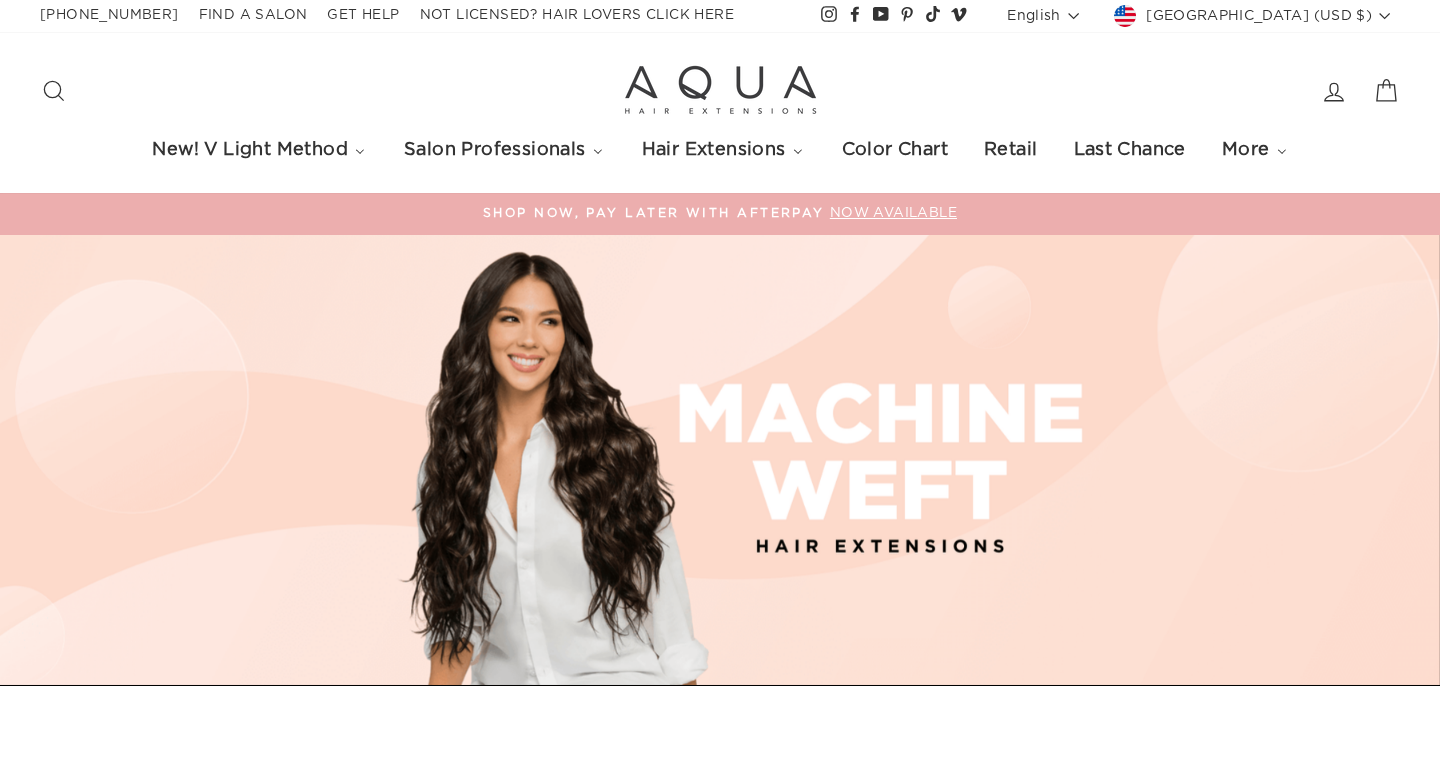 scroll, scrollTop: 0, scrollLeft: 0, axis: both 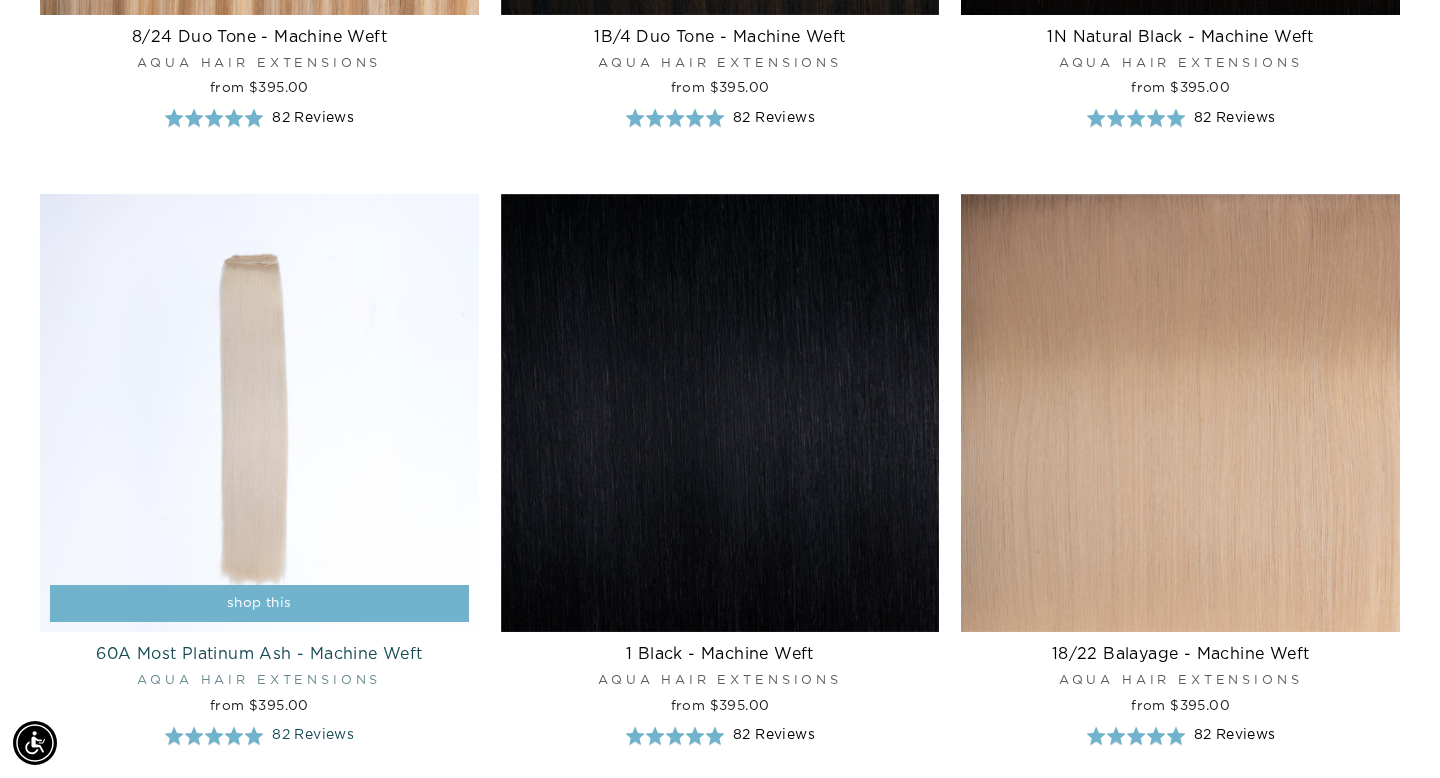 click at bounding box center [259, 413] 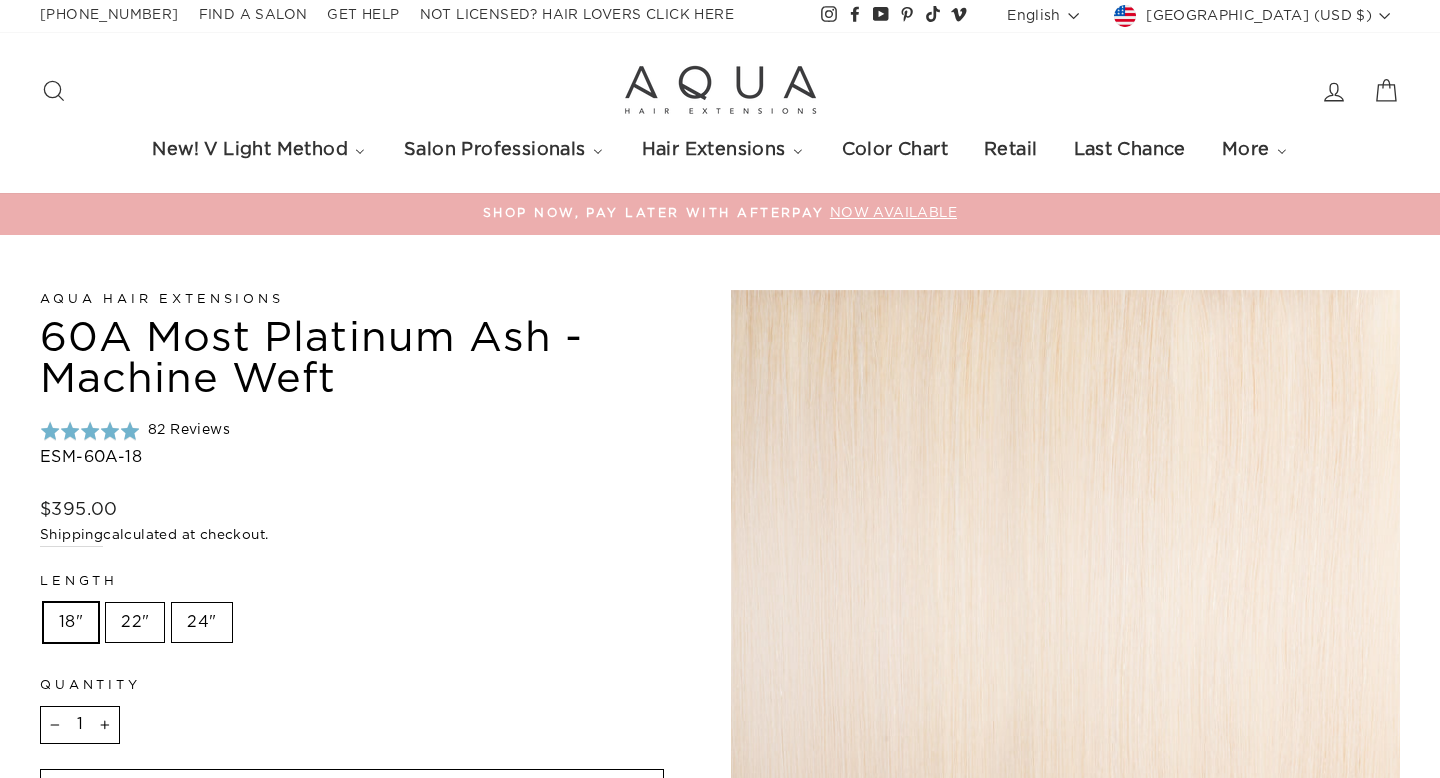 scroll, scrollTop: 0, scrollLeft: 0, axis: both 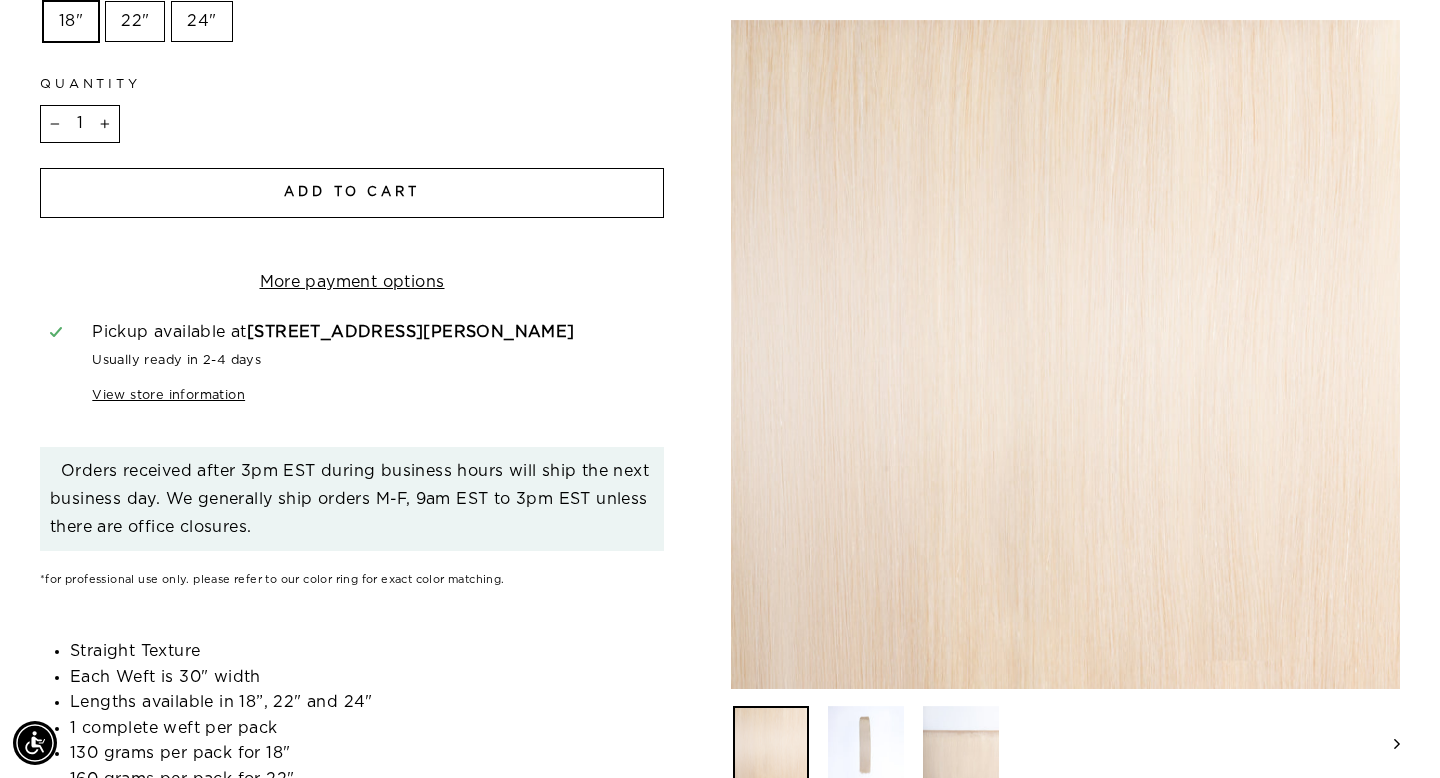 click on "Add to cart" at bounding box center [352, 193] 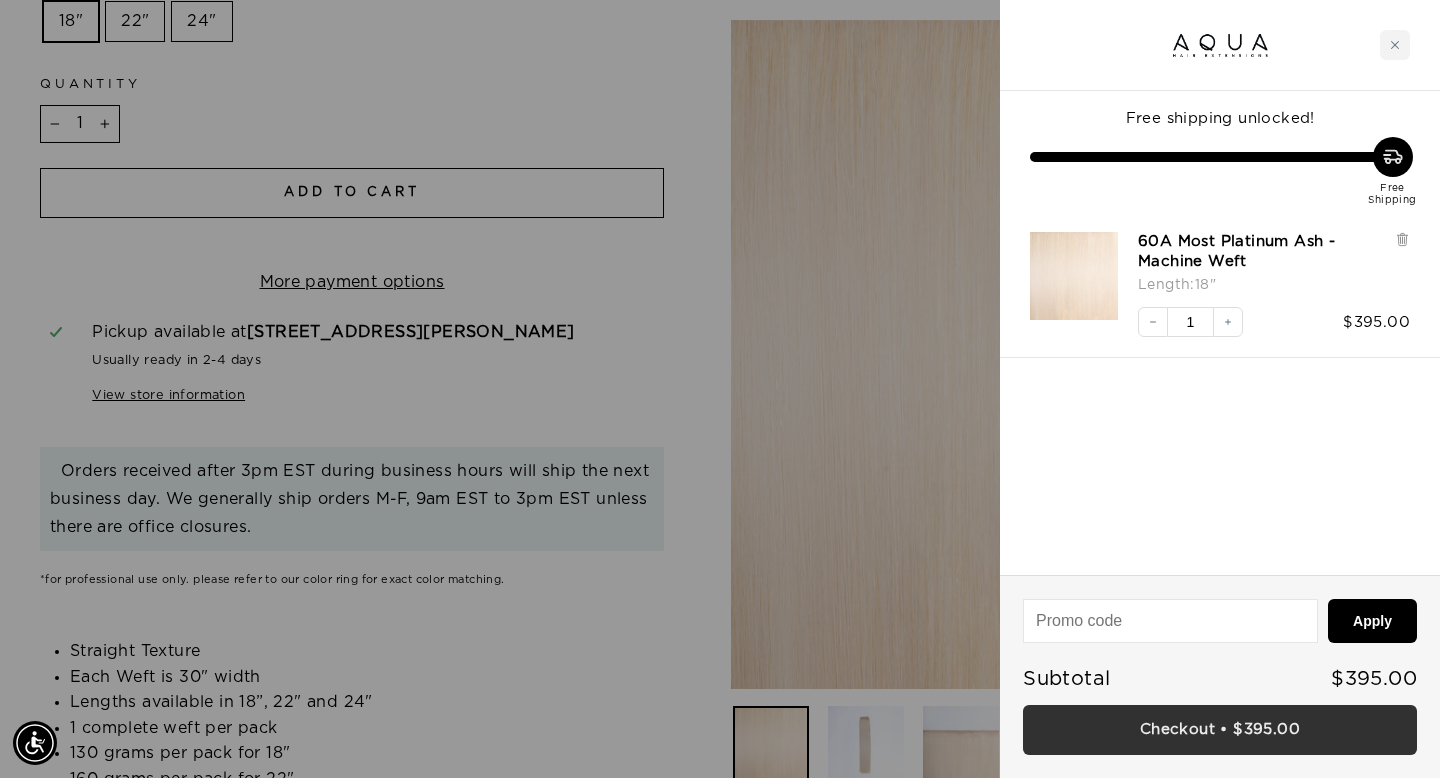 click on "Checkout • $395.00" at bounding box center [1220, 730] 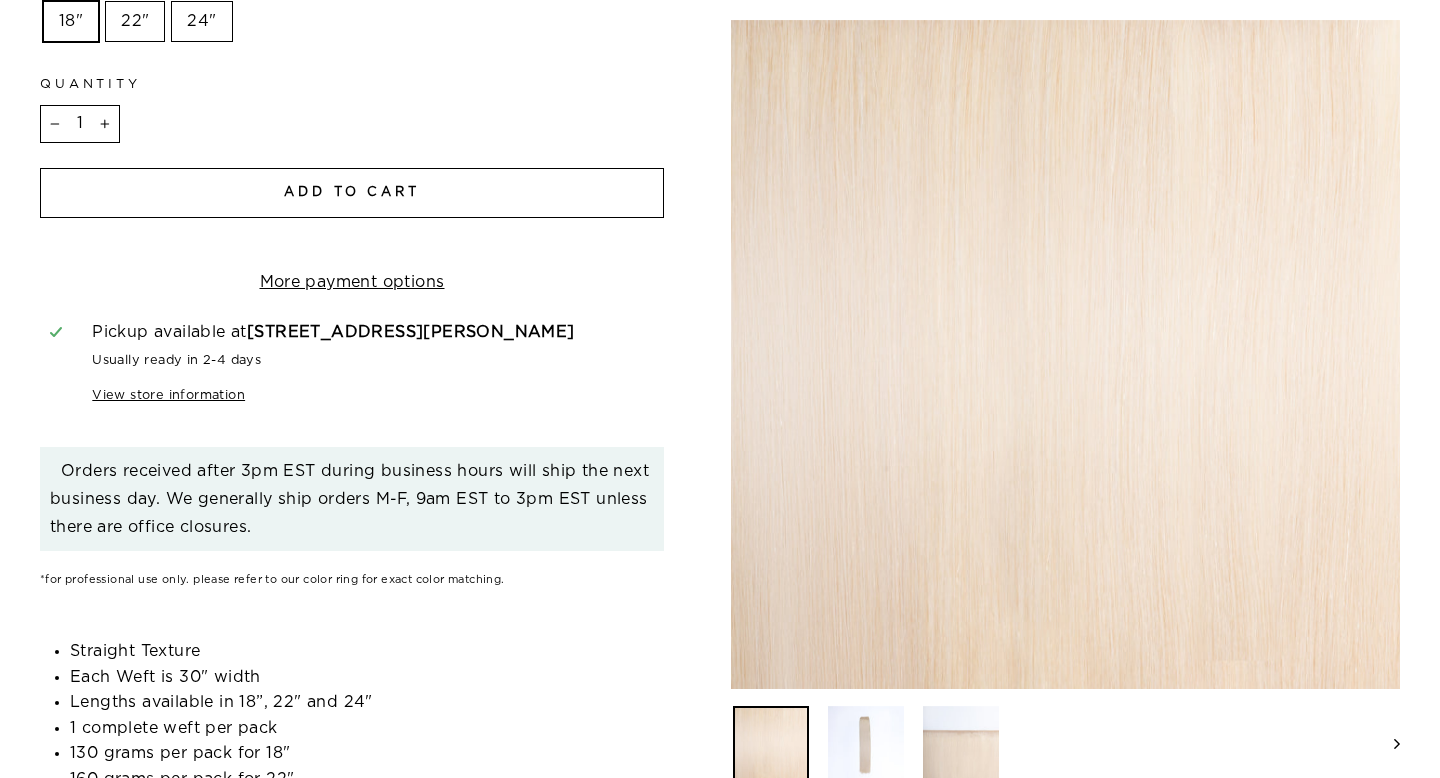 scroll, scrollTop: 0, scrollLeft: 0, axis: both 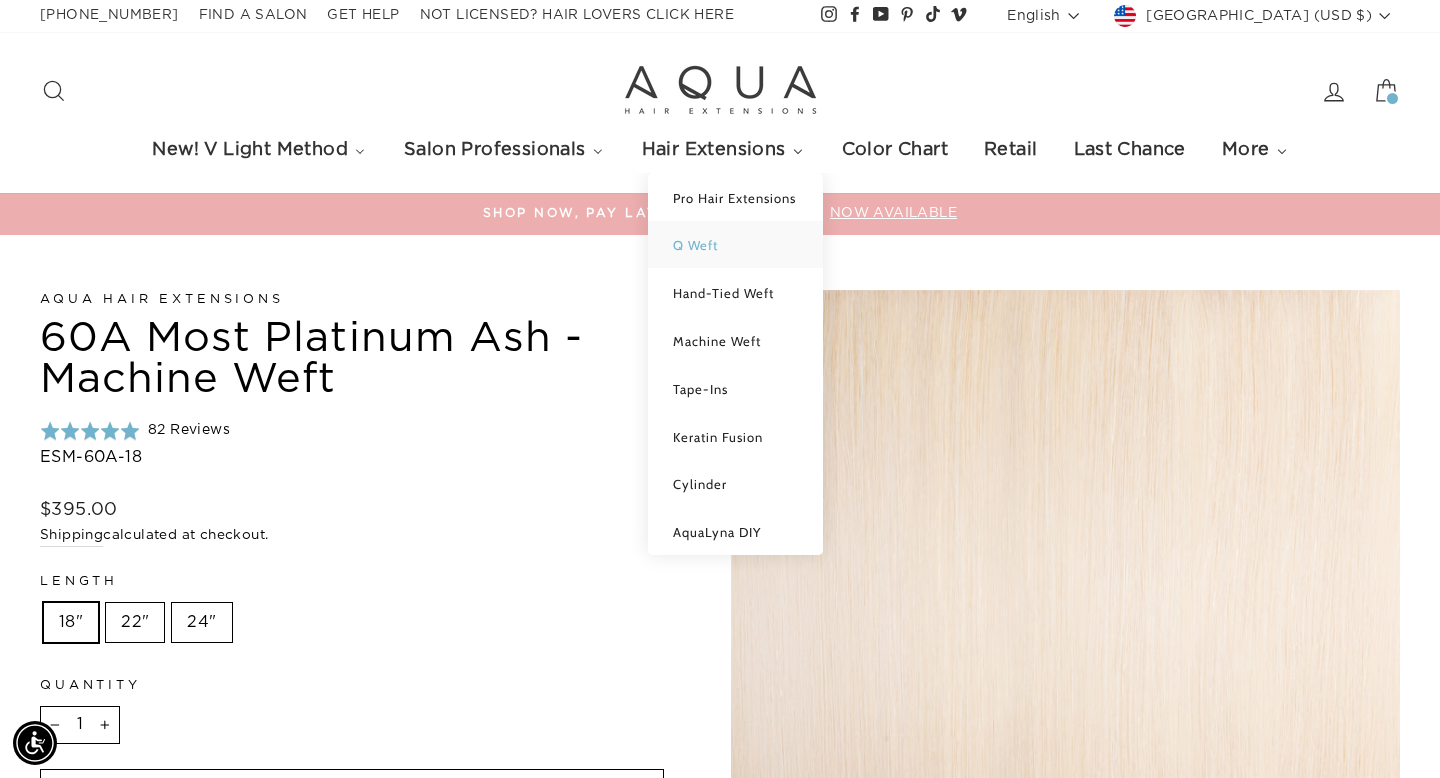 click on "Q Weft" at bounding box center (735, 245) 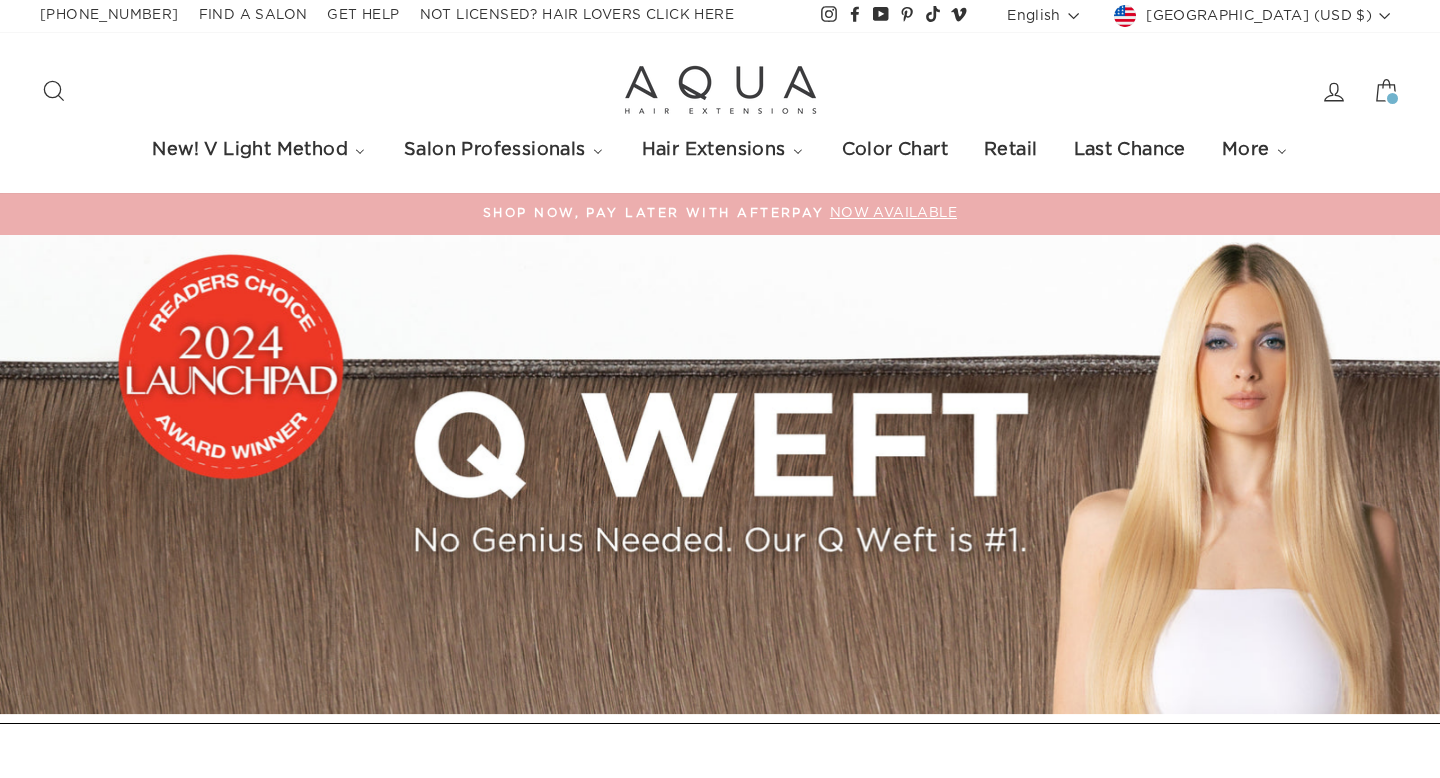 scroll, scrollTop: 0, scrollLeft: 0, axis: both 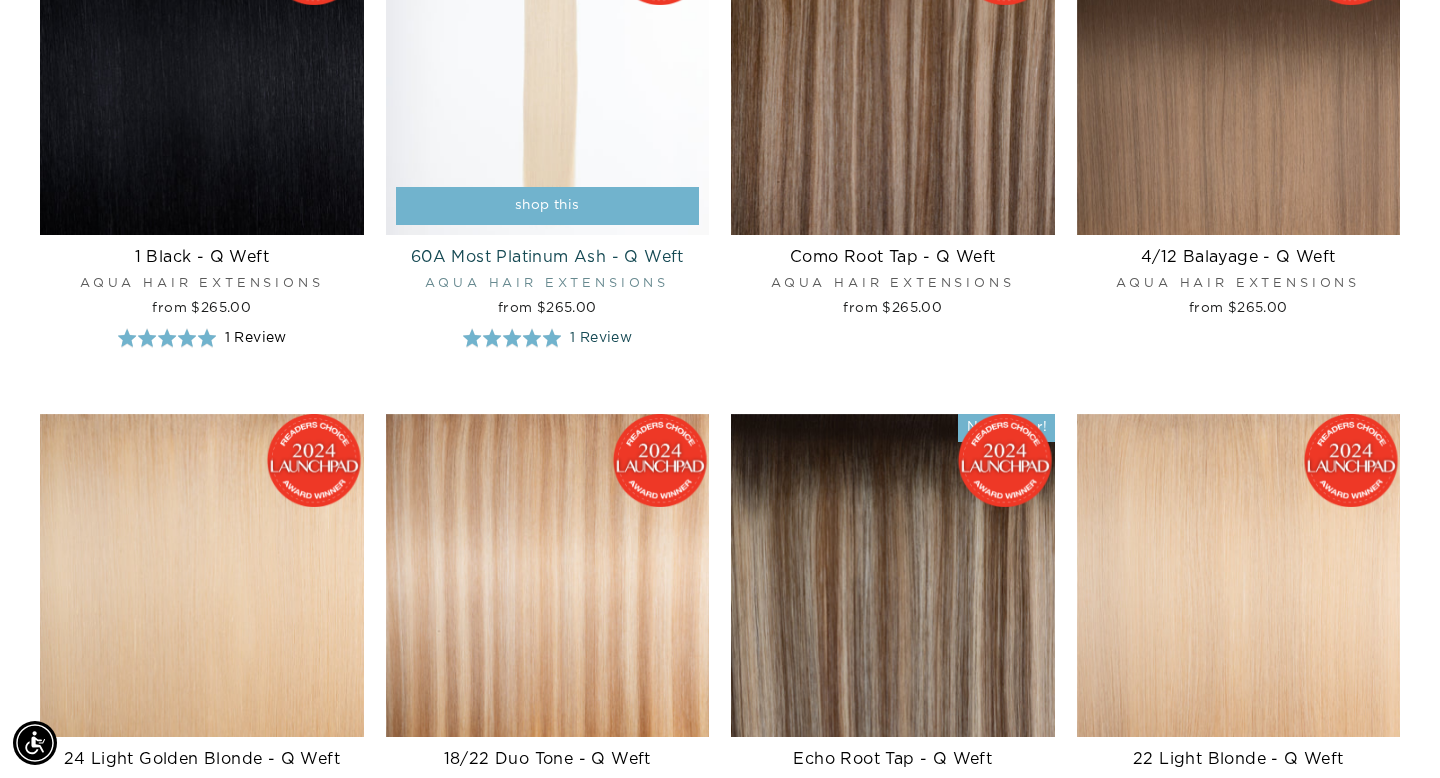 click at bounding box center [548, 74] 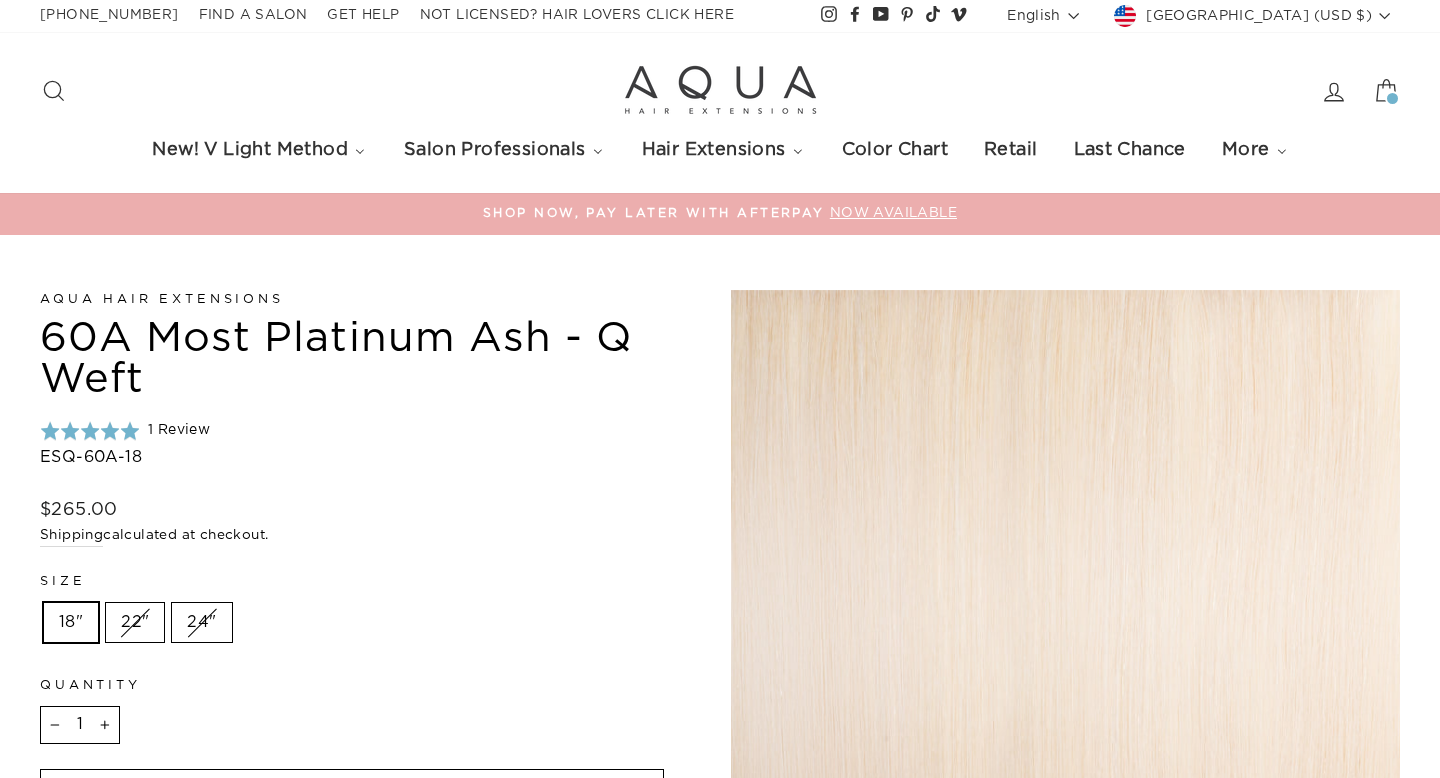 scroll, scrollTop: 0, scrollLeft: 0, axis: both 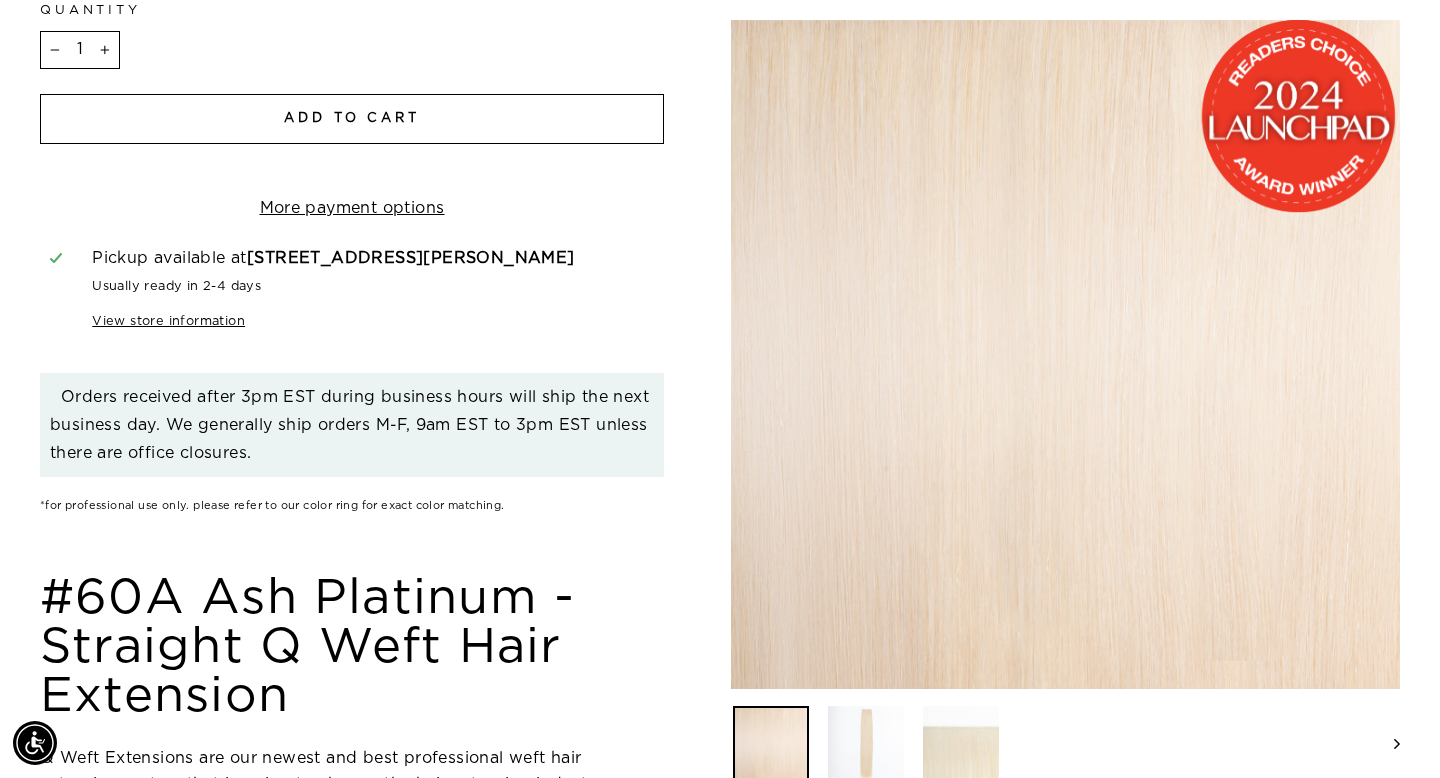 click on "Add to cart" at bounding box center [352, 118] 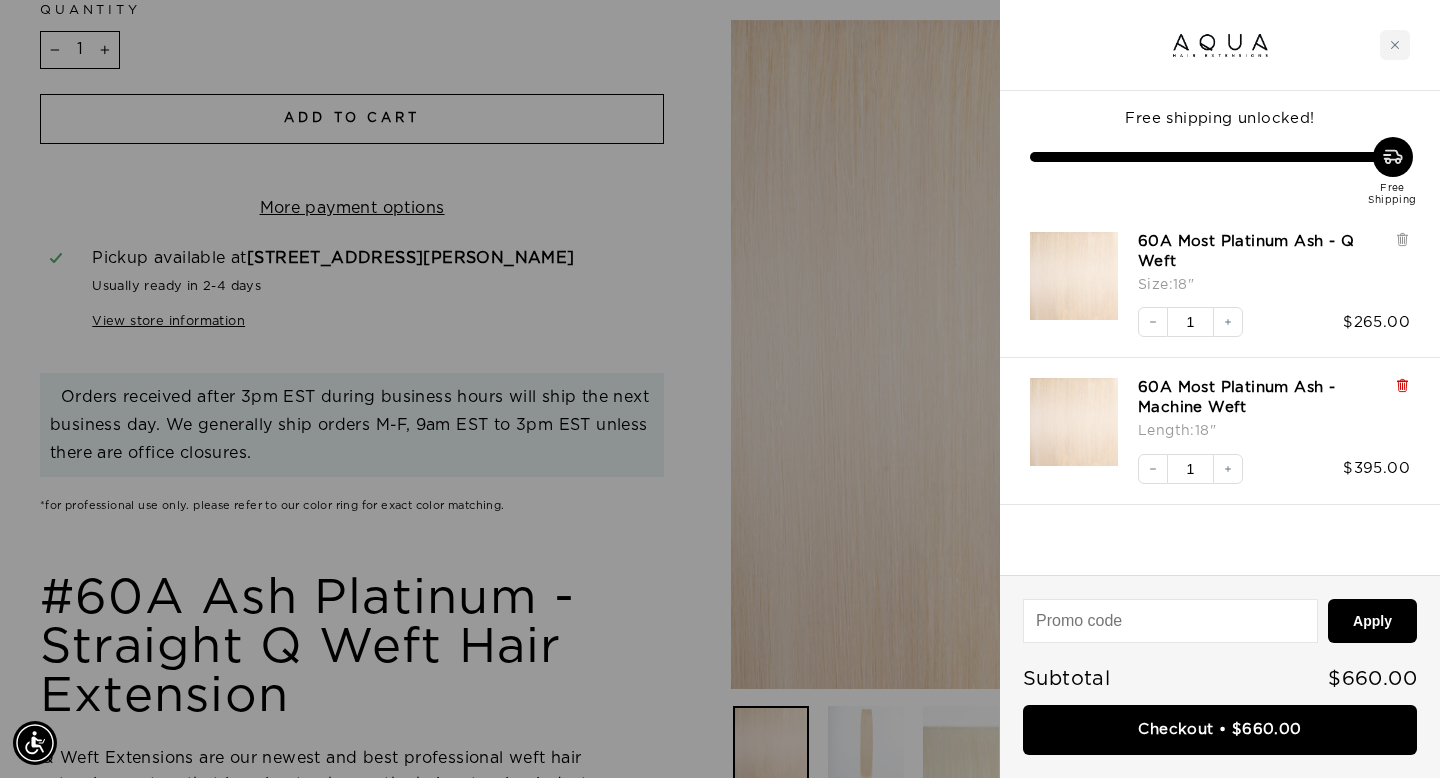 click 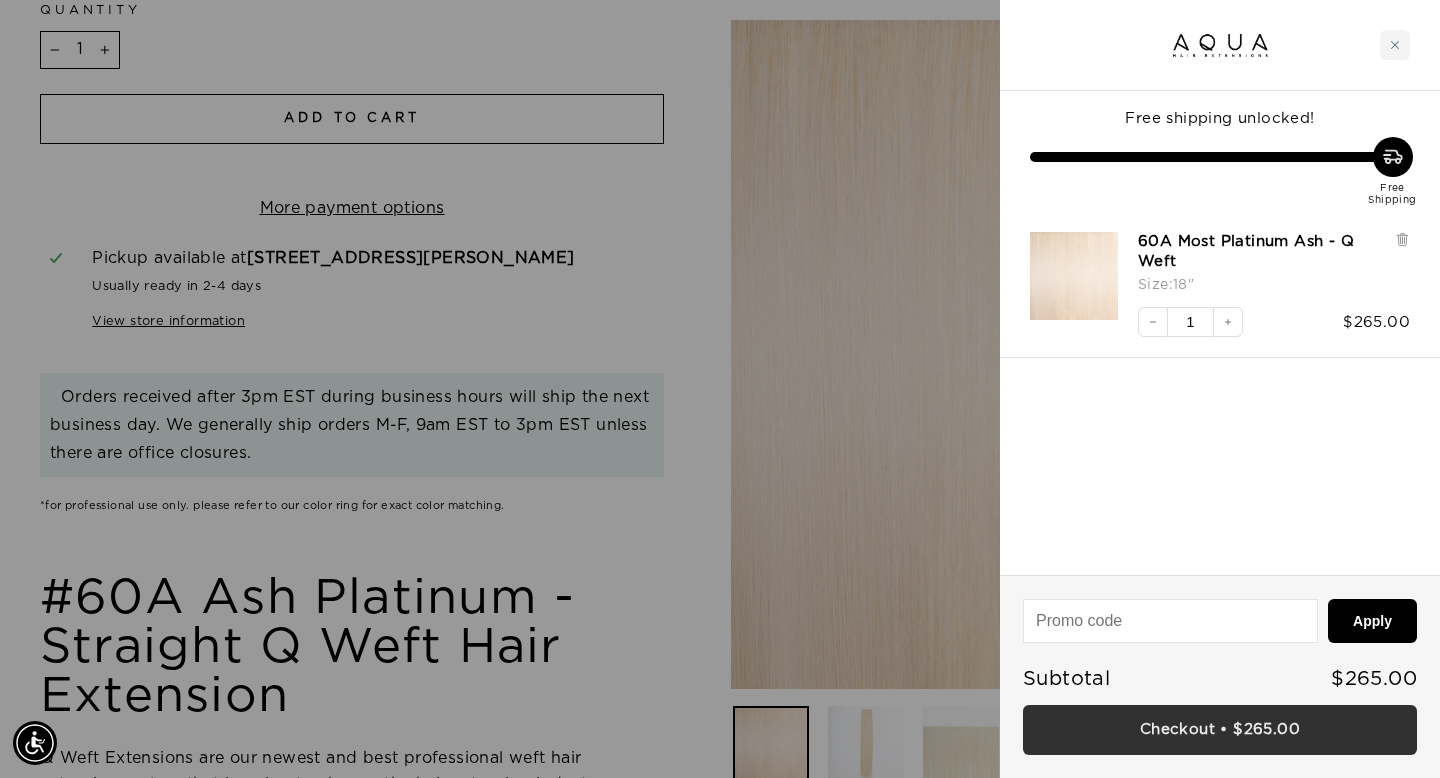 click on "Checkout • $265.00" at bounding box center [1220, 730] 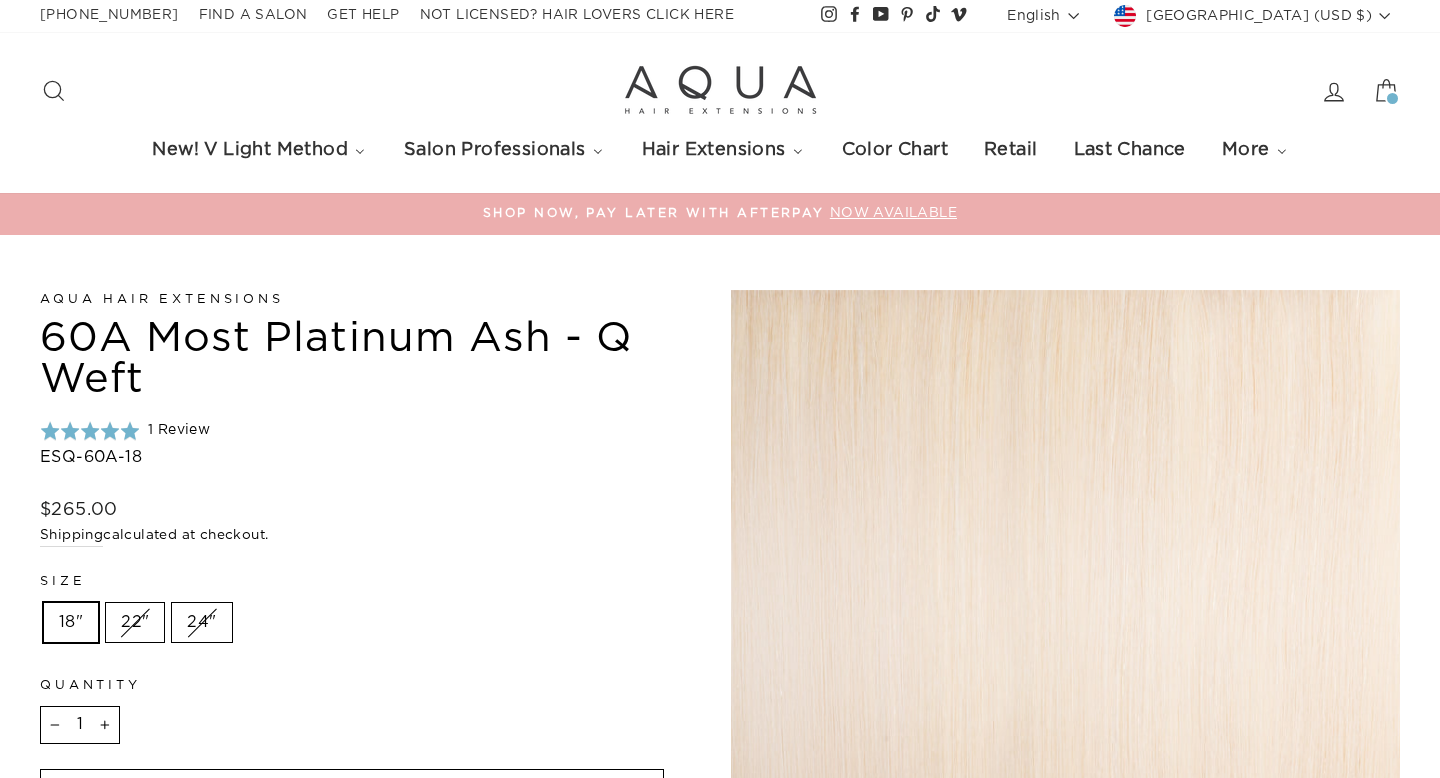 scroll, scrollTop: 675, scrollLeft: 0, axis: vertical 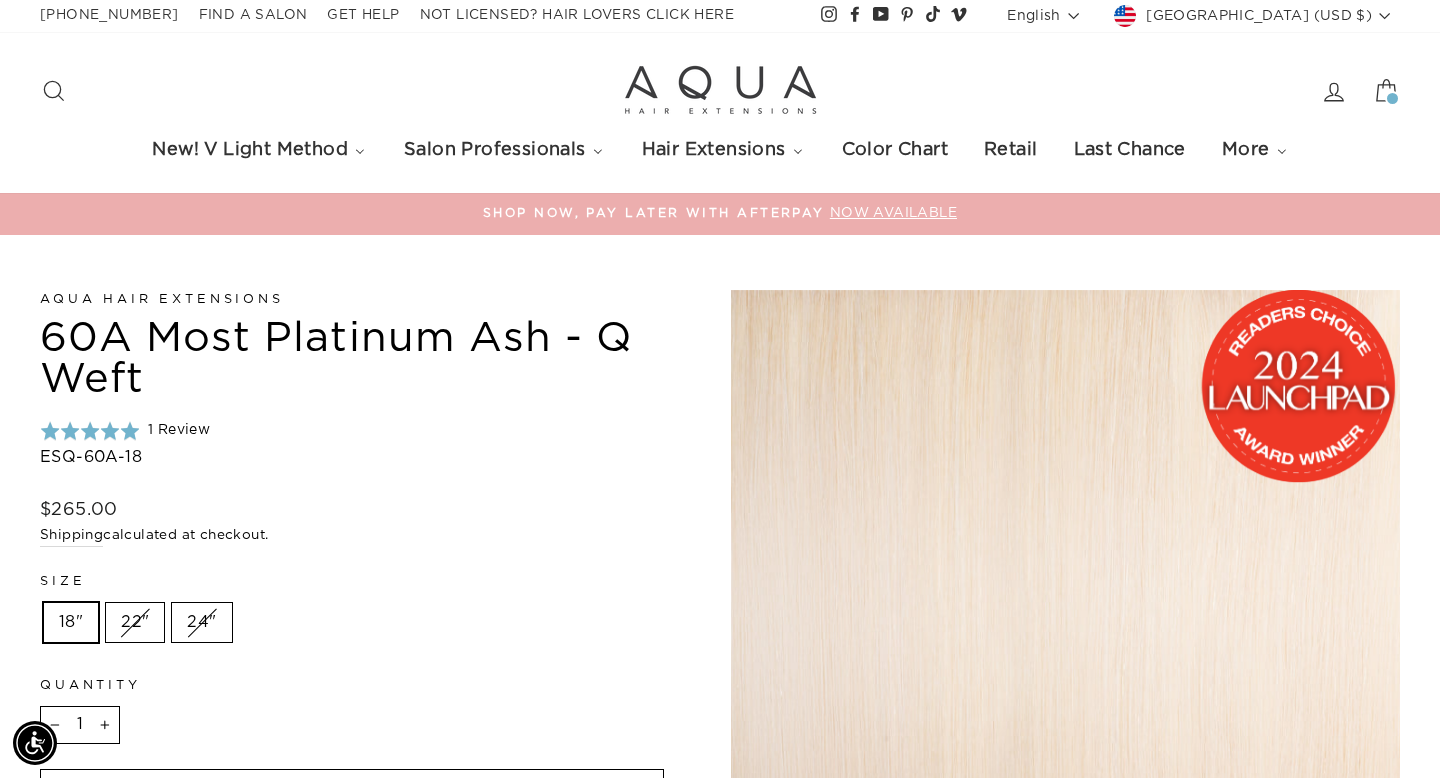 click 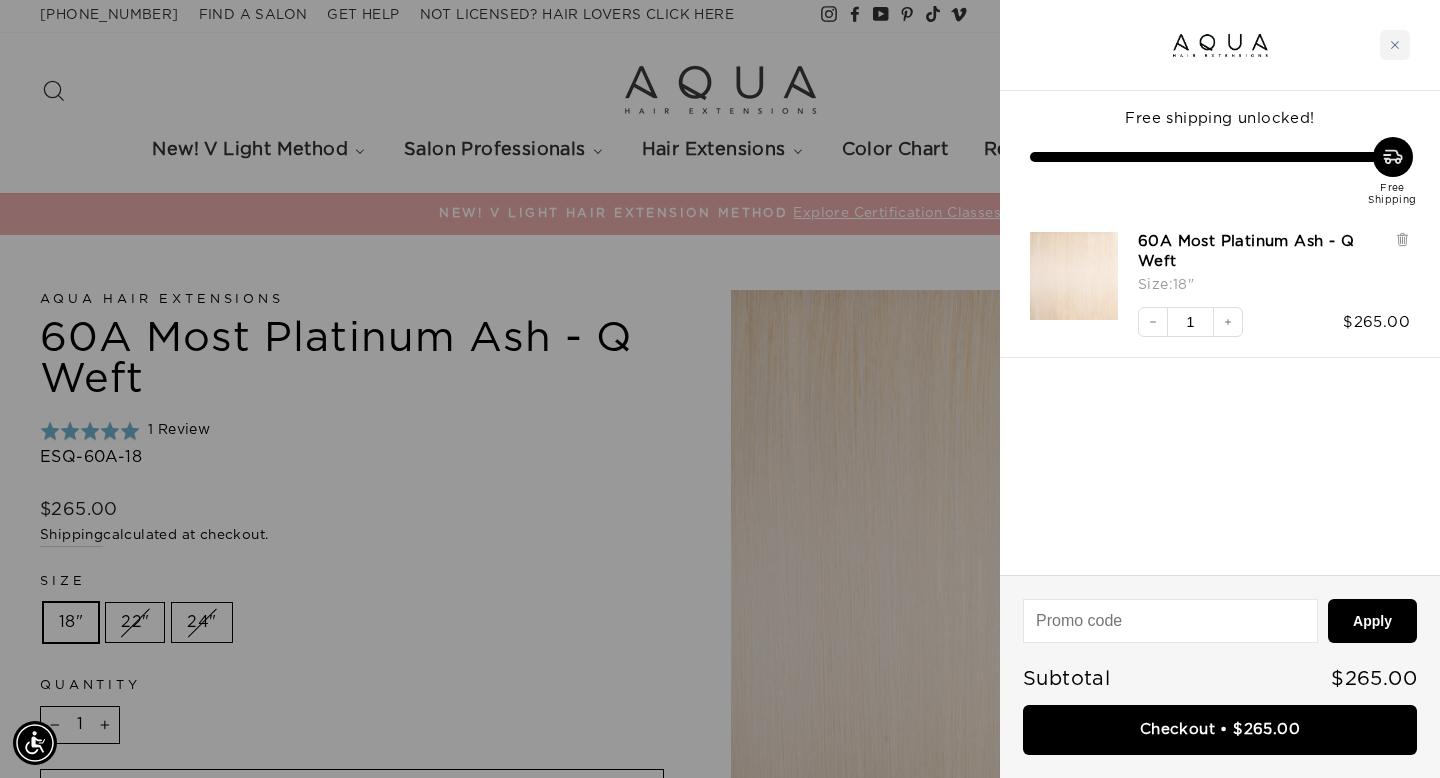 click at bounding box center (720, 389) 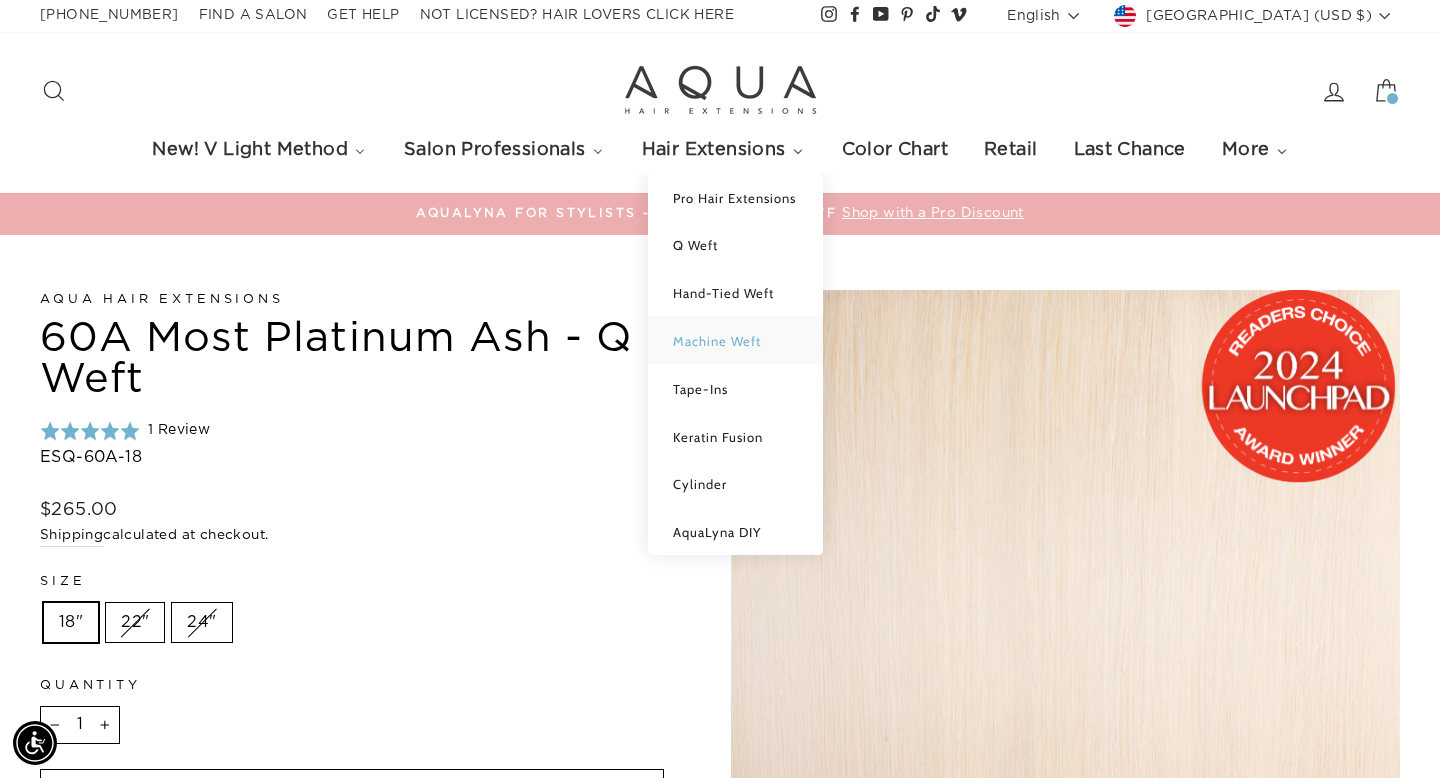 click on "Machine Weft" at bounding box center (735, 340) 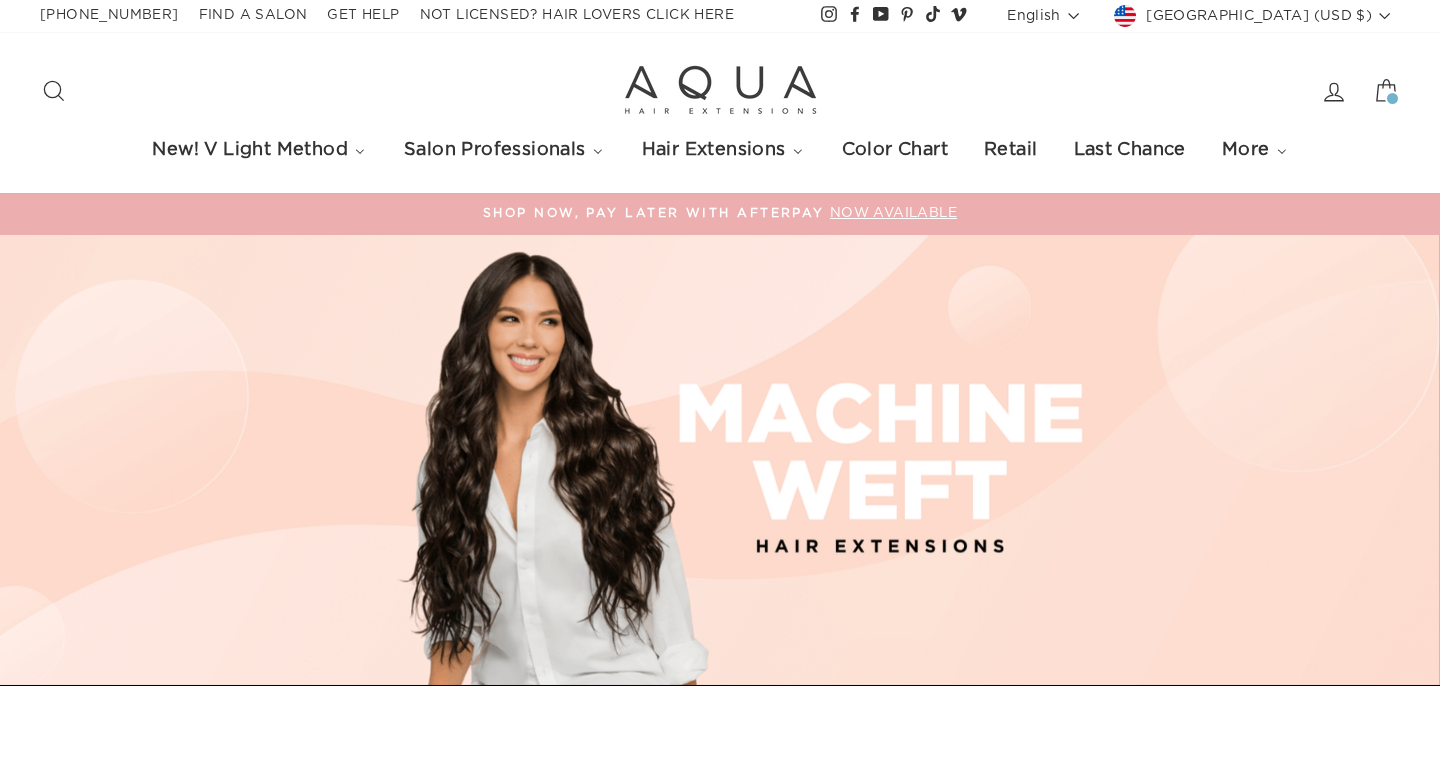 scroll, scrollTop: 0, scrollLeft: 0, axis: both 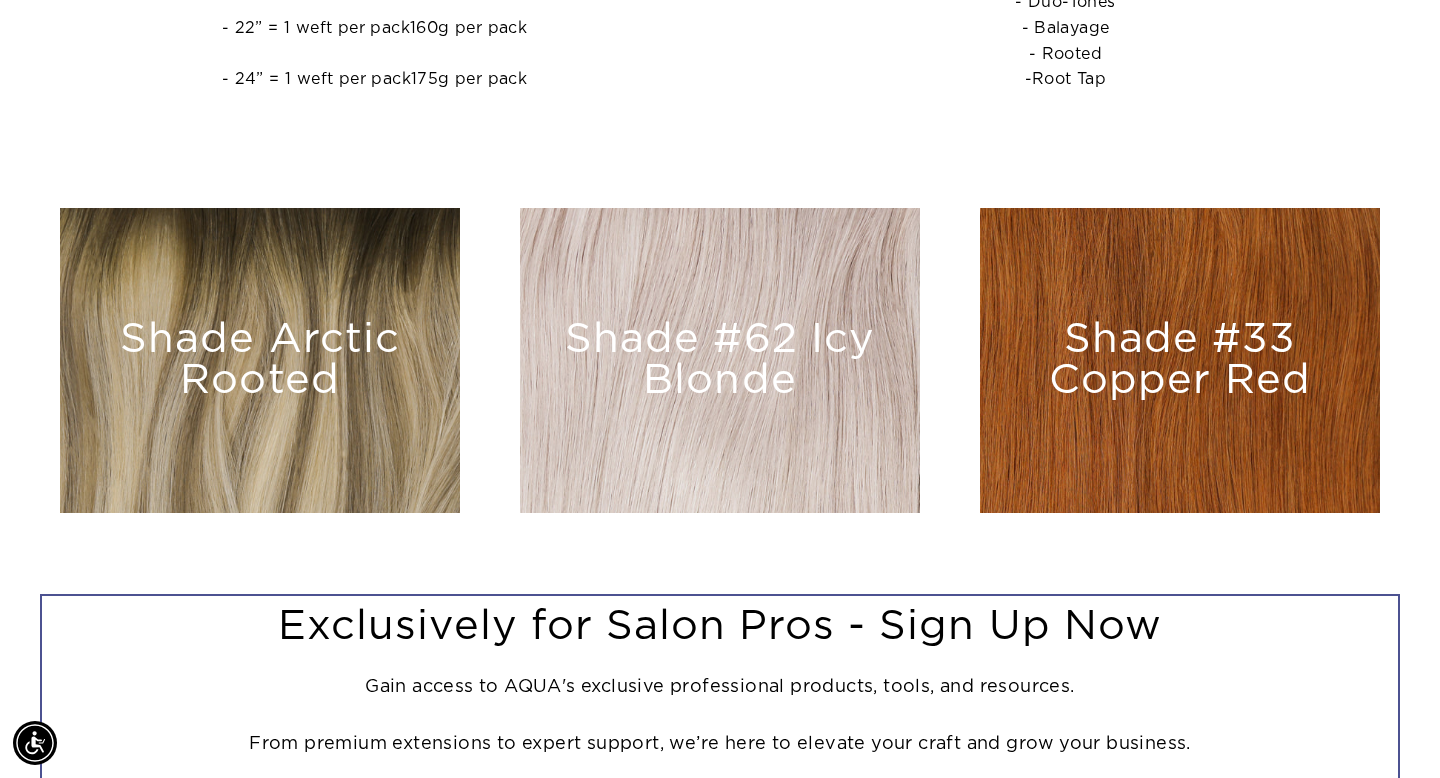 click on "Shade #62 Icy Blonde" at bounding box center (720, 360) 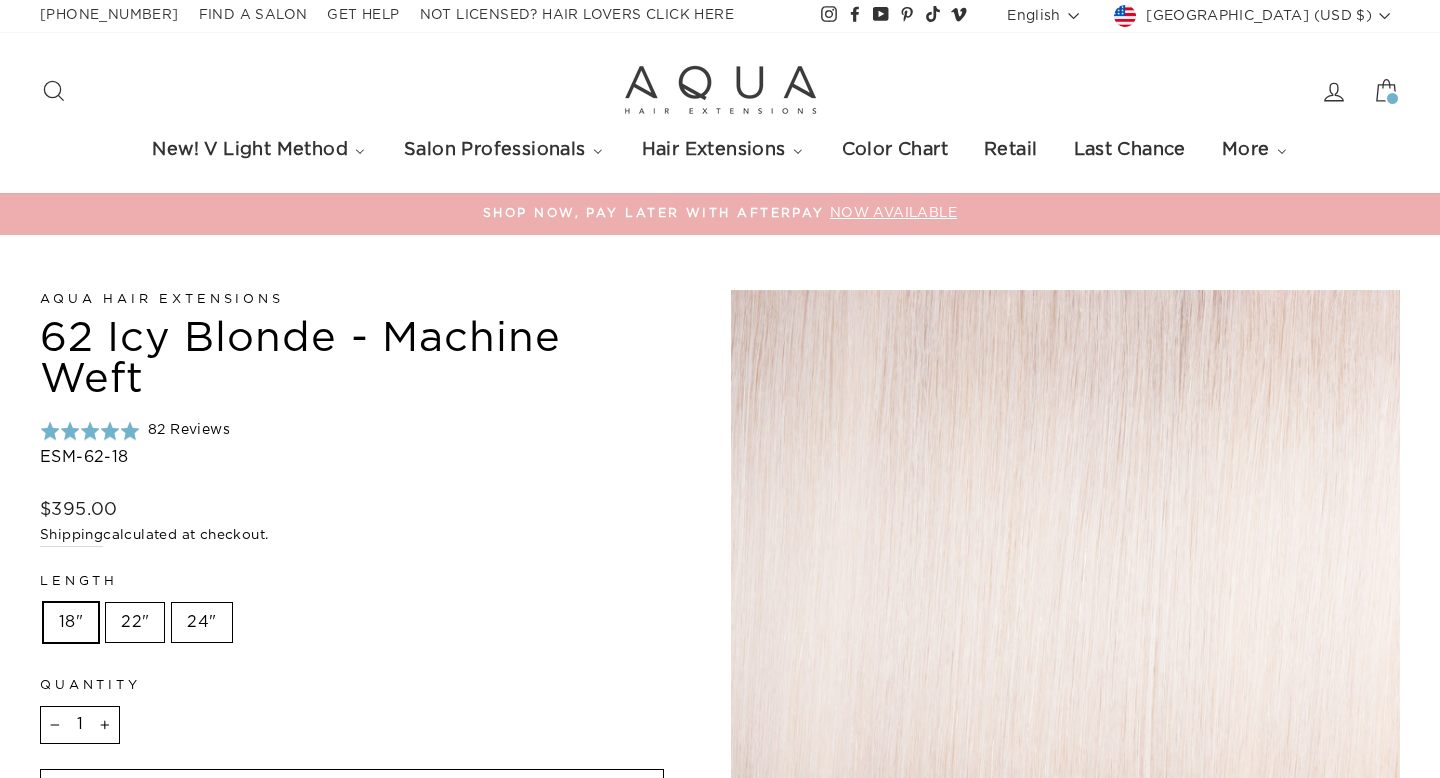scroll, scrollTop: 0, scrollLeft: 0, axis: both 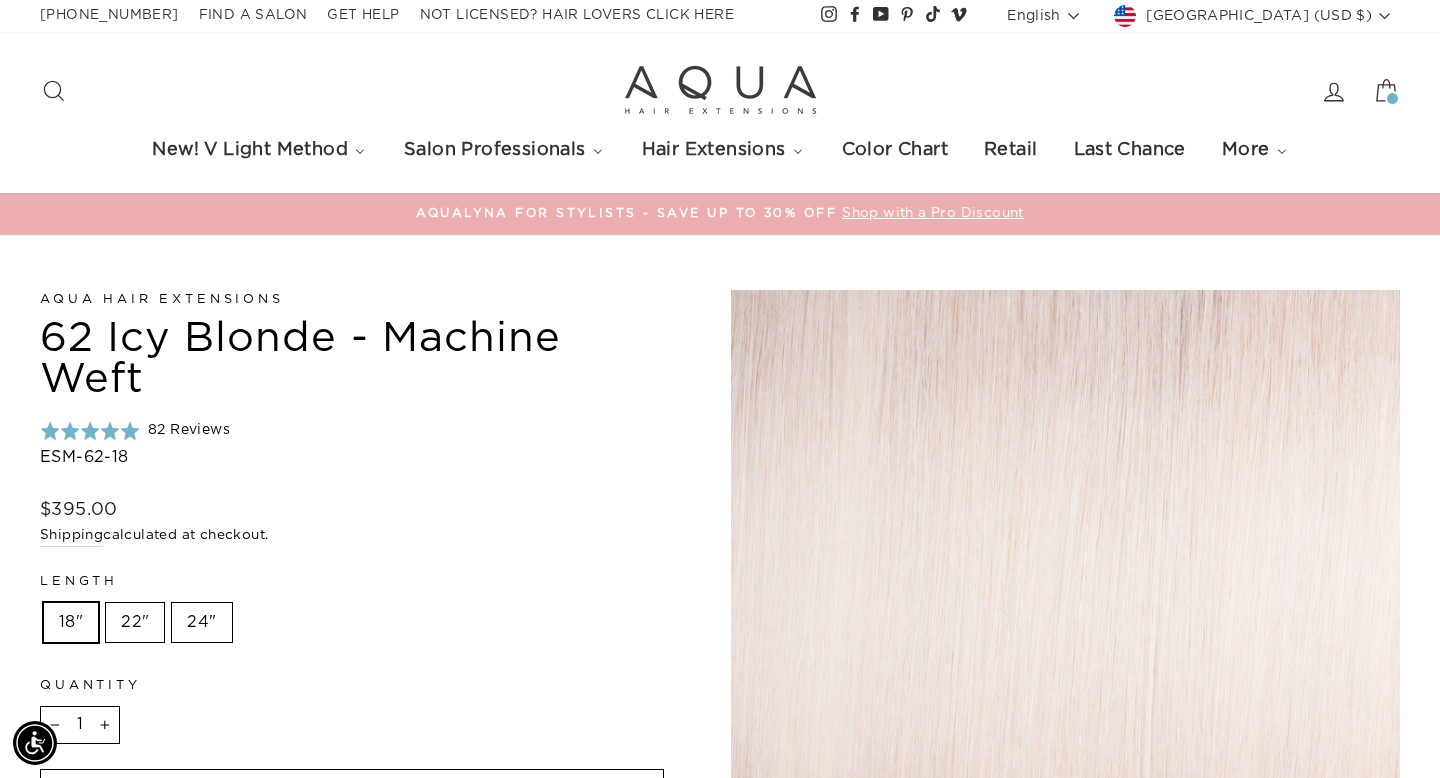 click 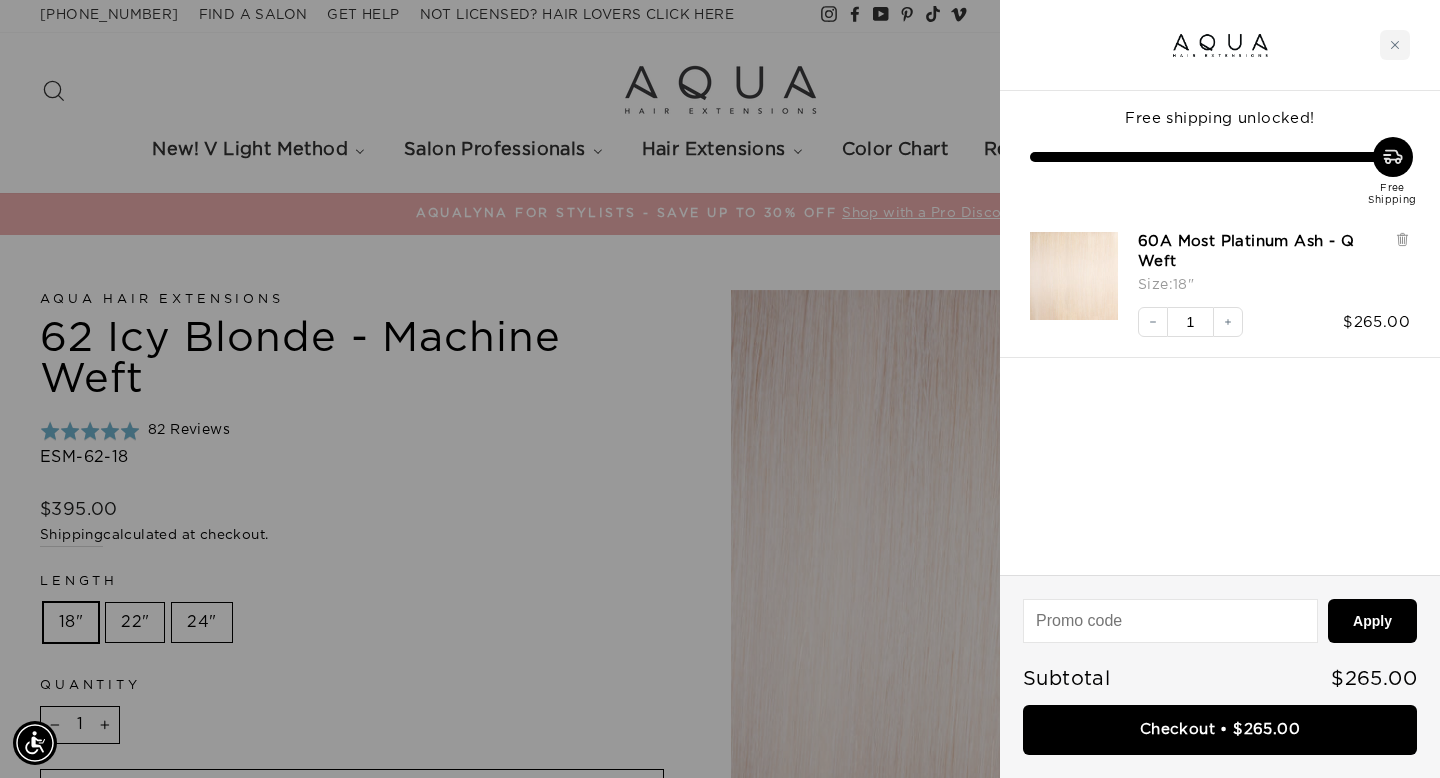 click at bounding box center (1074, 276) 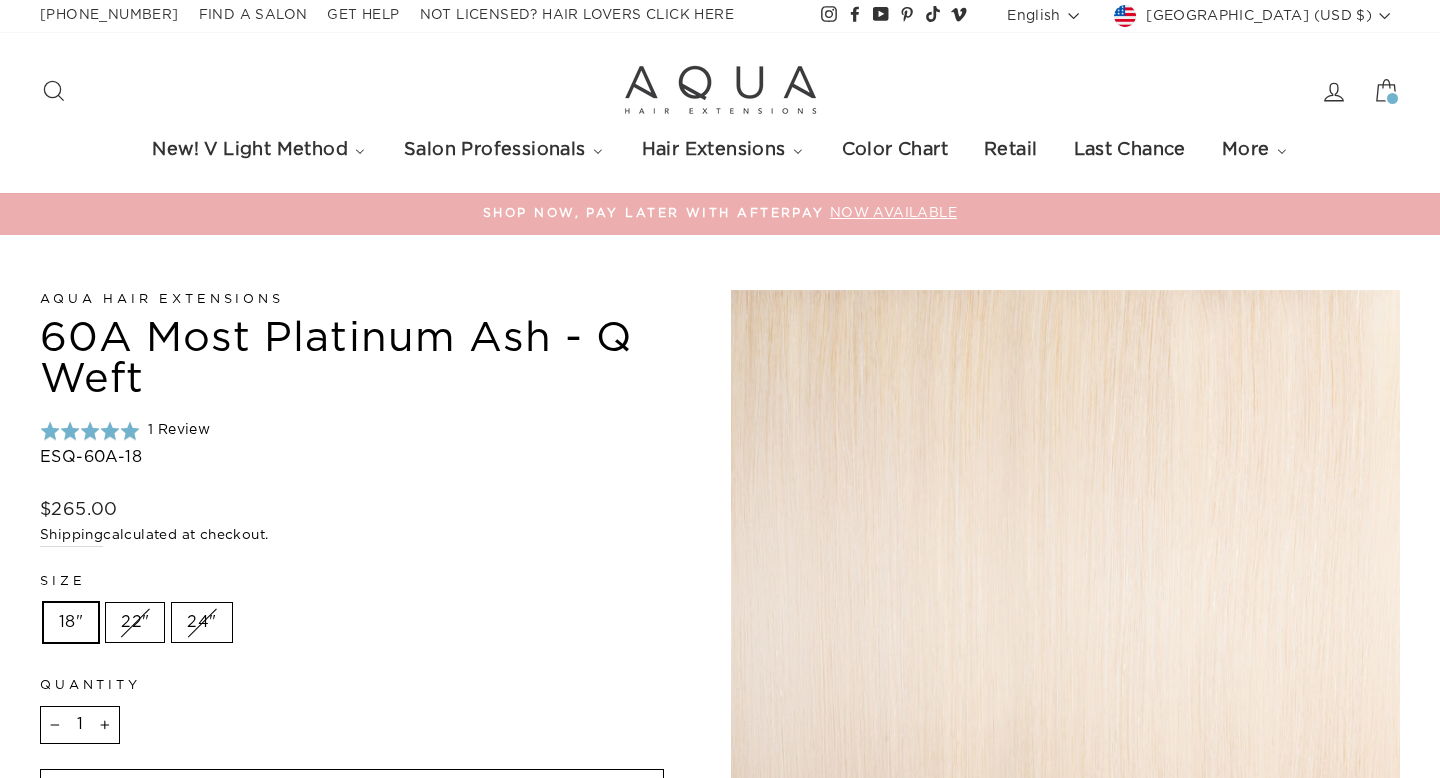 scroll, scrollTop: 0, scrollLeft: 0, axis: both 